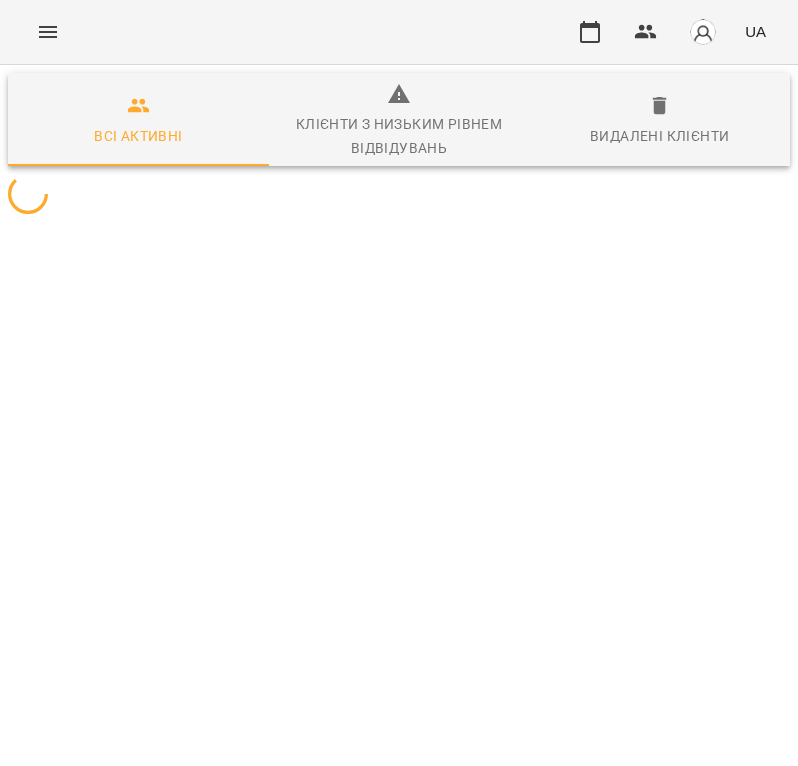 scroll, scrollTop: 0, scrollLeft: 0, axis: both 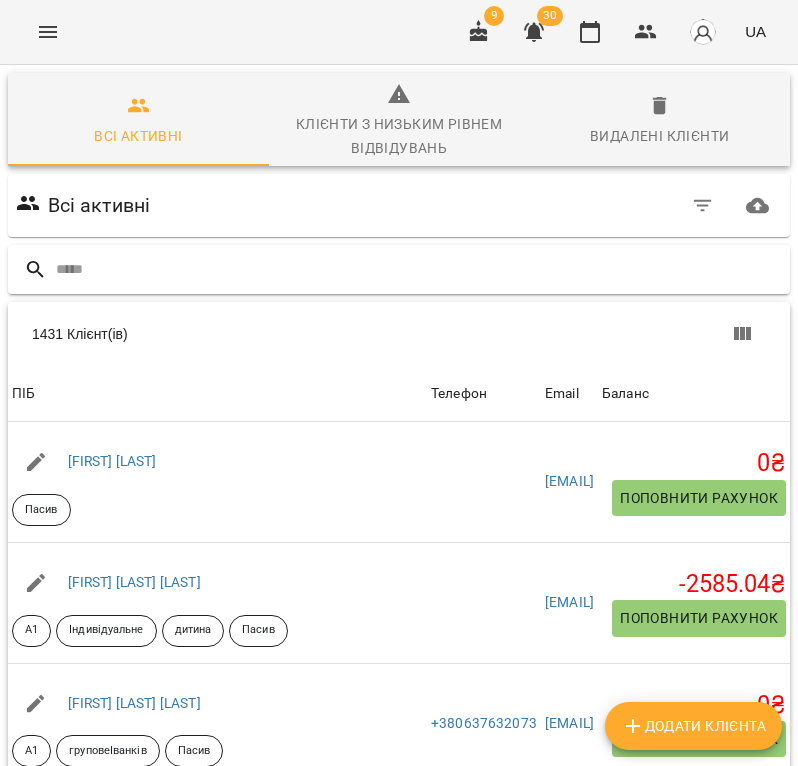 click at bounding box center [419, 269] 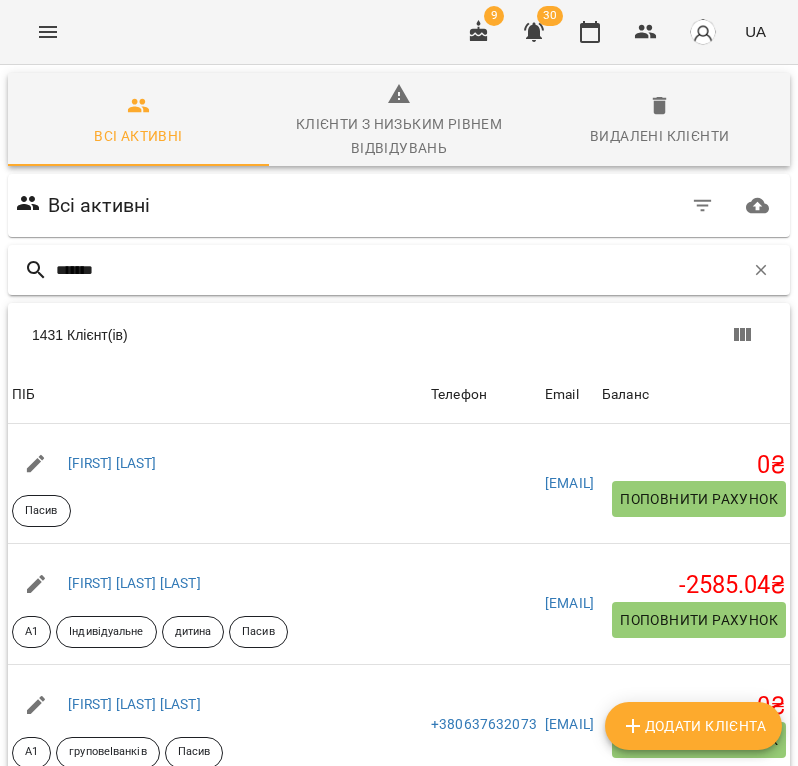 type on "********" 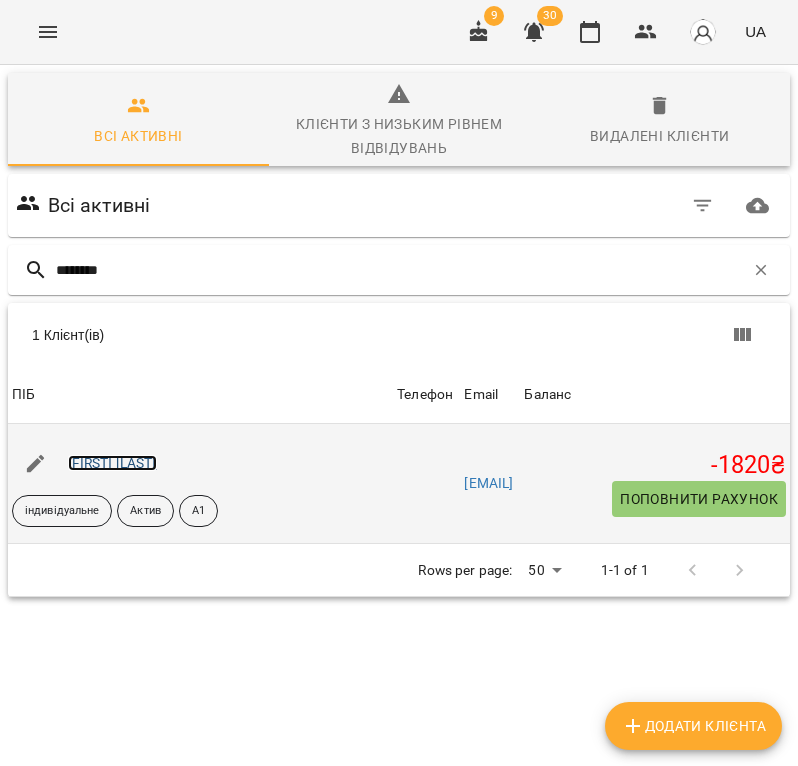 click on "[FIRST] [LAST]" at bounding box center (112, 463) 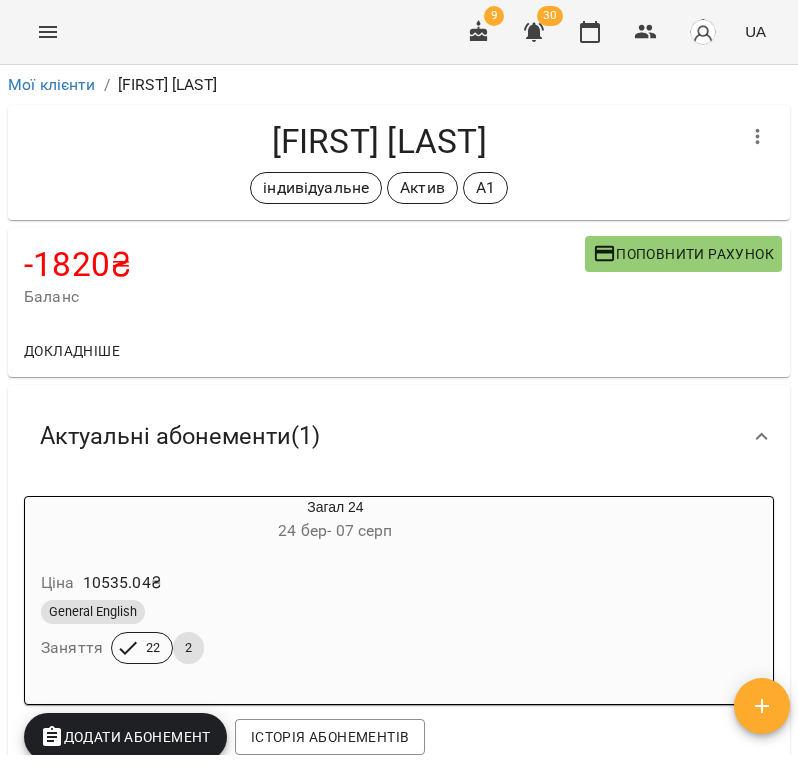 scroll, scrollTop: 342, scrollLeft: 0, axis: vertical 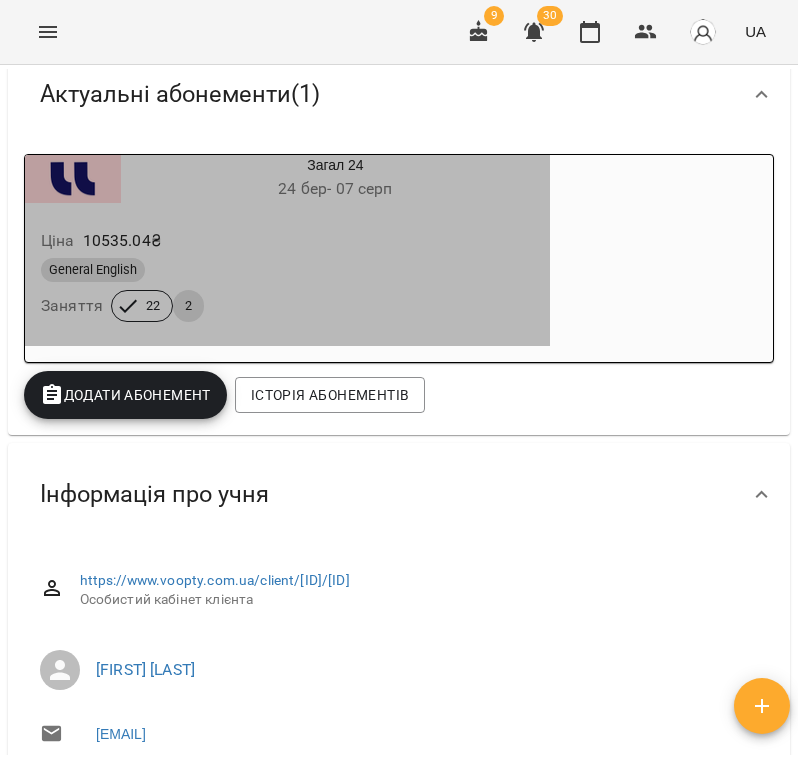 click on "General English" at bounding box center [287, 270] 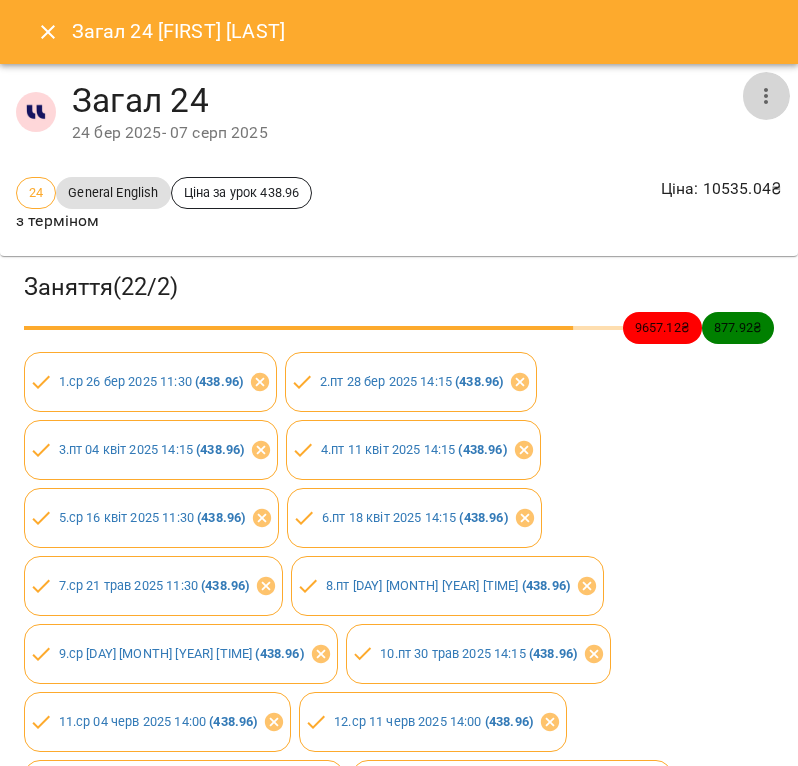 click at bounding box center [766, 96] 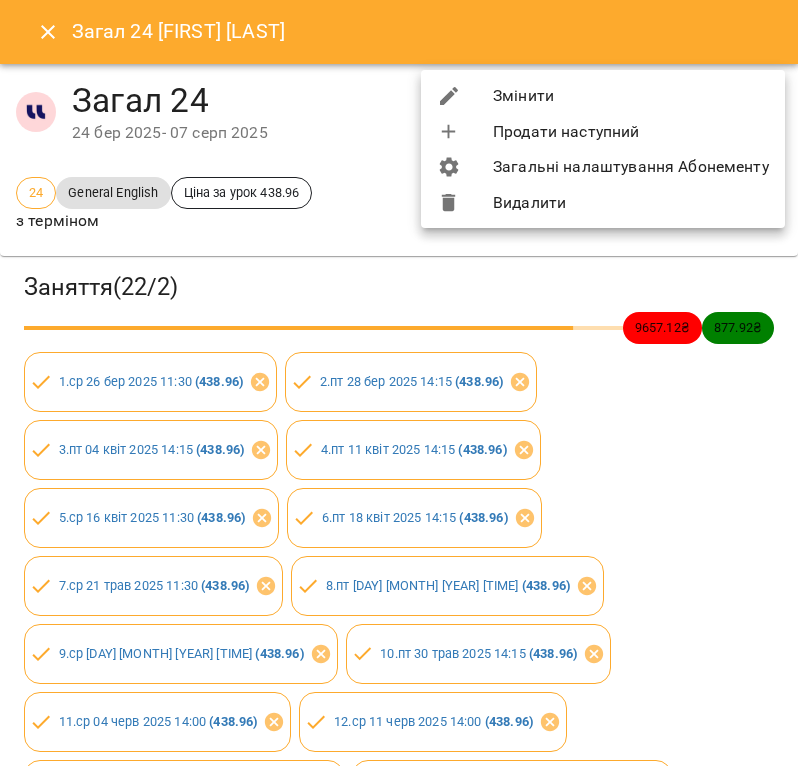 click on "Змінити" at bounding box center [603, 96] 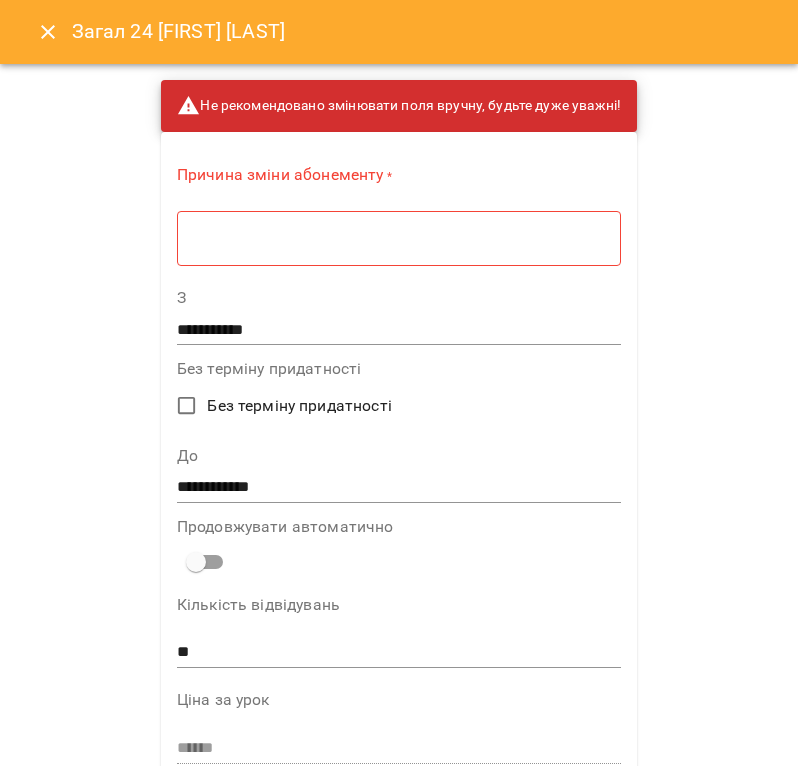 click on "* ​" at bounding box center [399, 238] 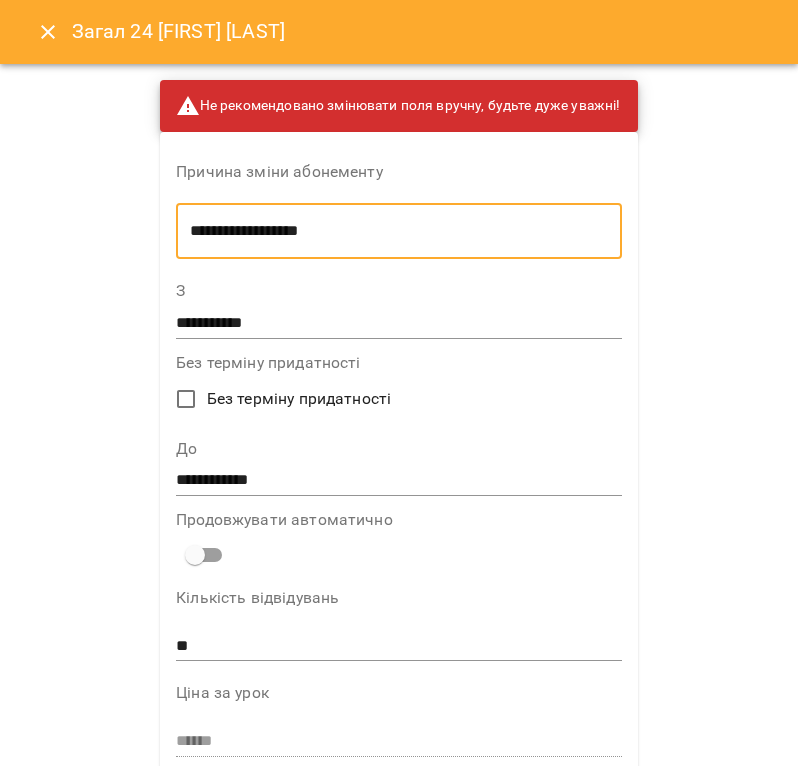 type on "**********" 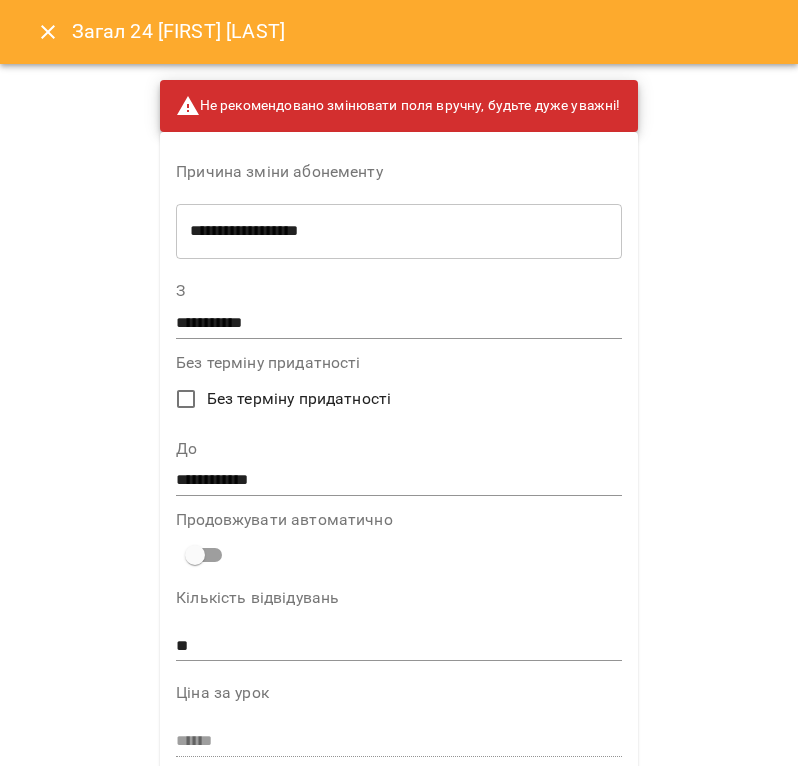 click on "**********" at bounding box center [399, 231] 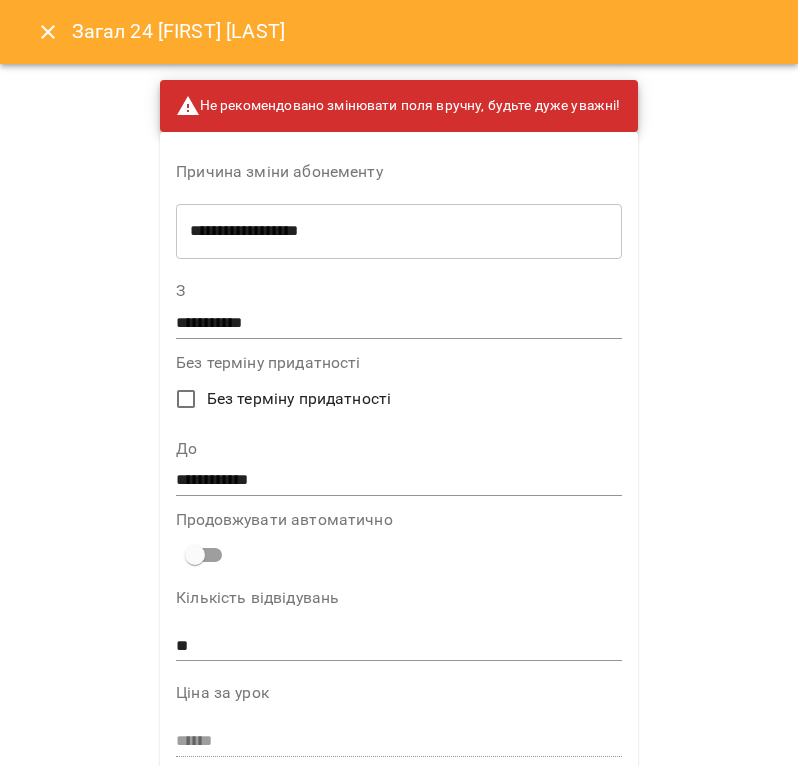 click on "**********" at bounding box center (399, 231) 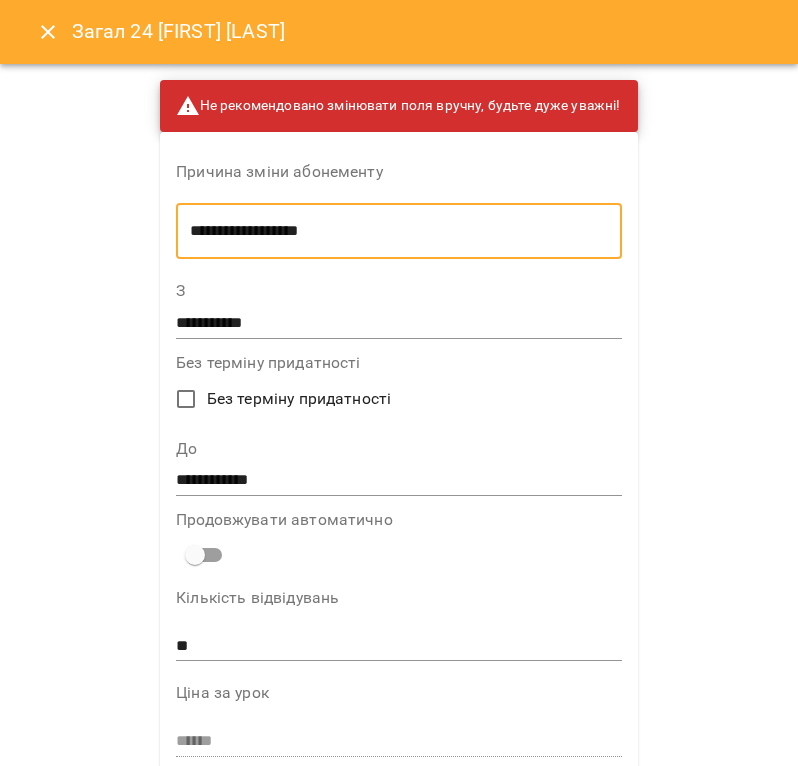click on "**********" at bounding box center [399, 231] 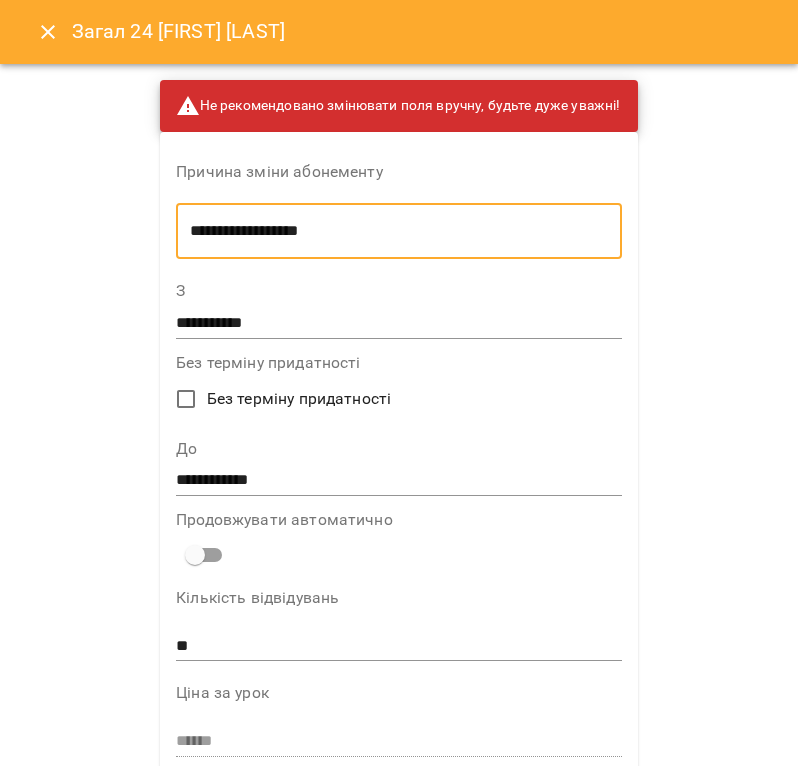 click on "**********" at bounding box center [399, 231] 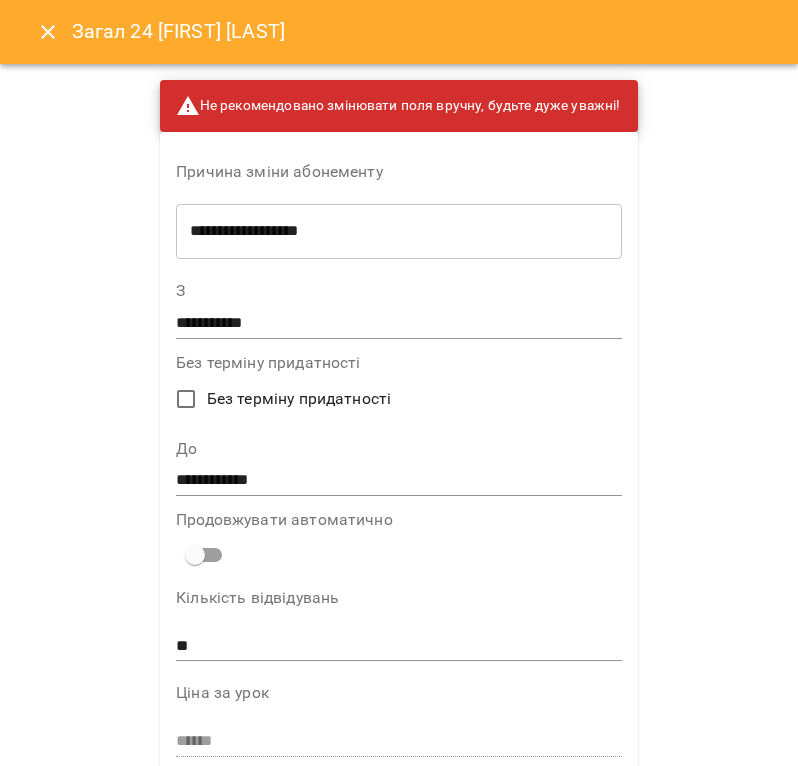 click on "Продовжувати автоматично" at bounding box center [399, 520] 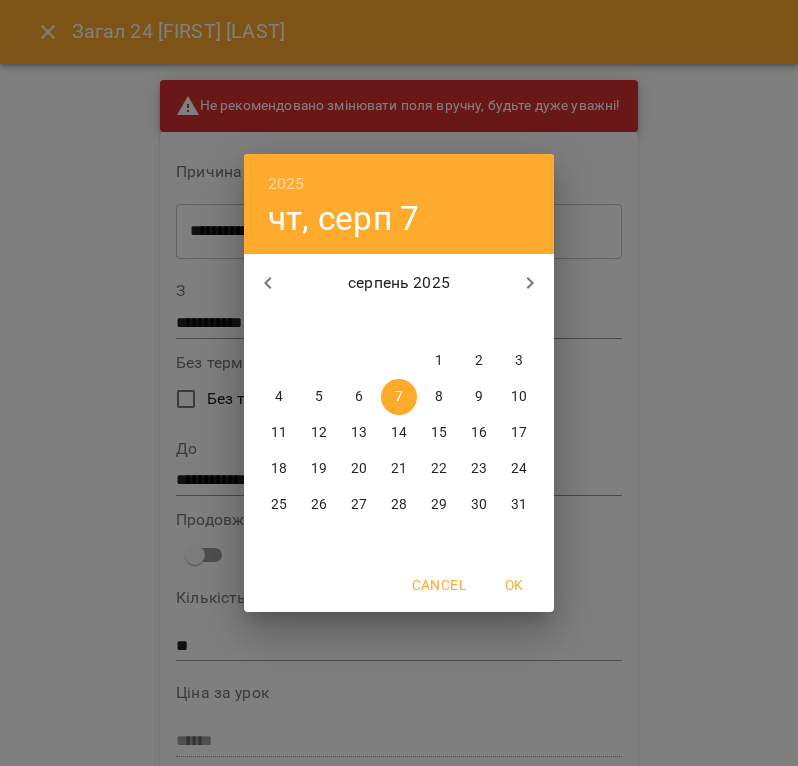 click on "24" at bounding box center (519, 469) 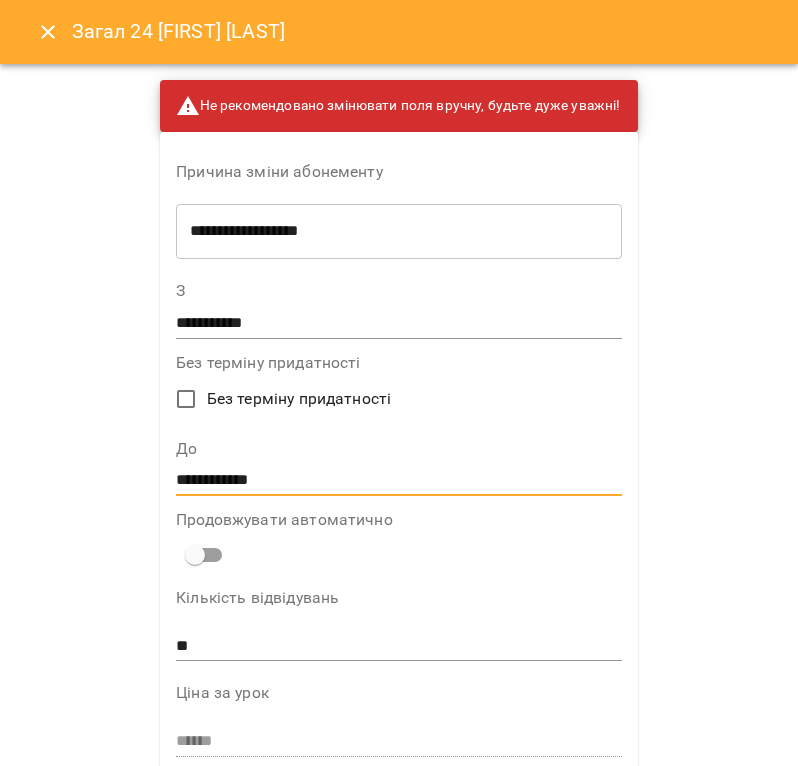 type on "**********" 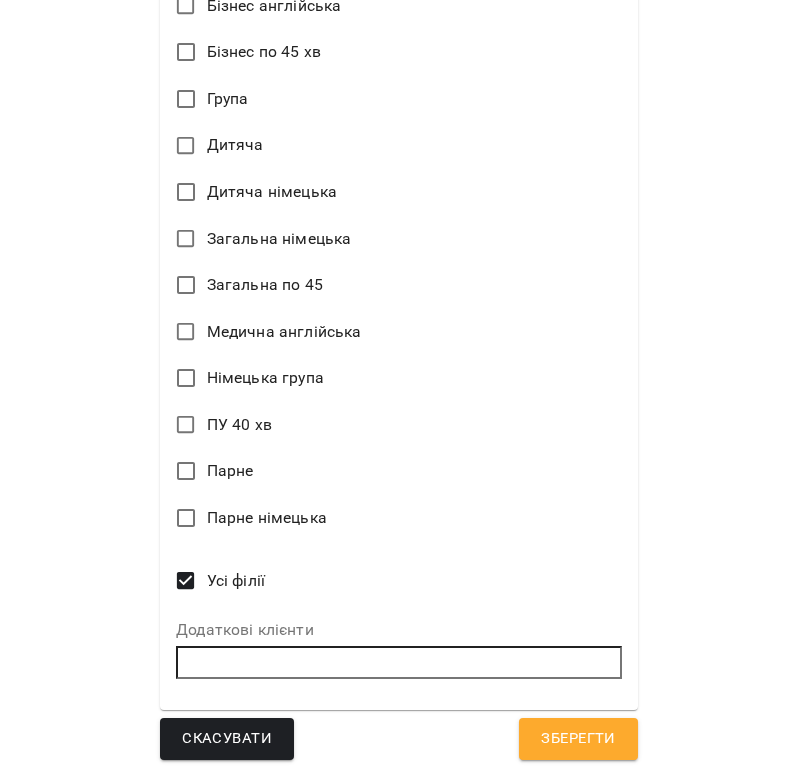 scroll, scrollTop: 1251, scrollLeft: 0, axis: vertical 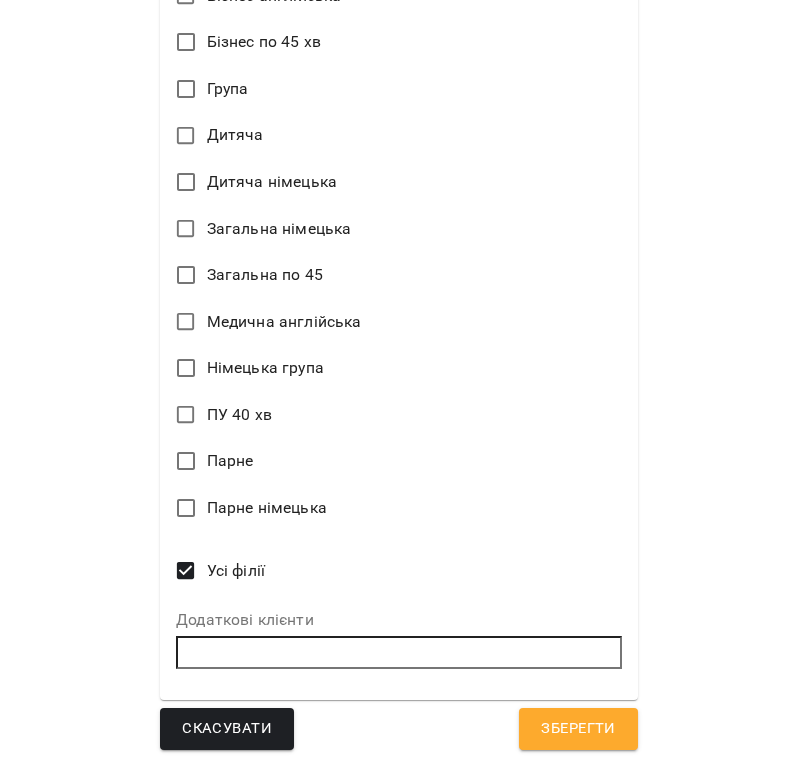 click on "Зберегти" at bounding box center [578, 729] 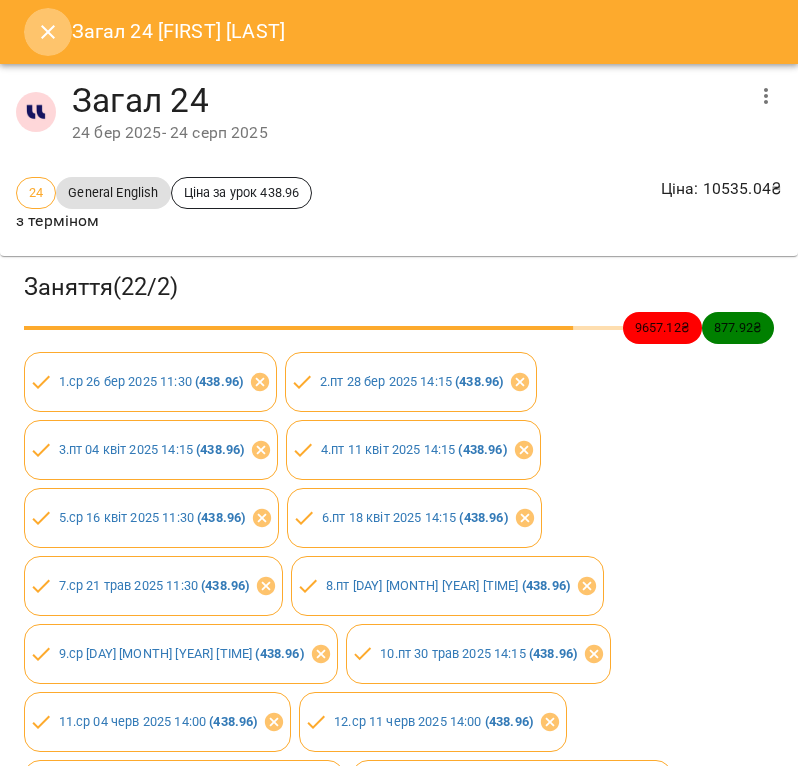 click 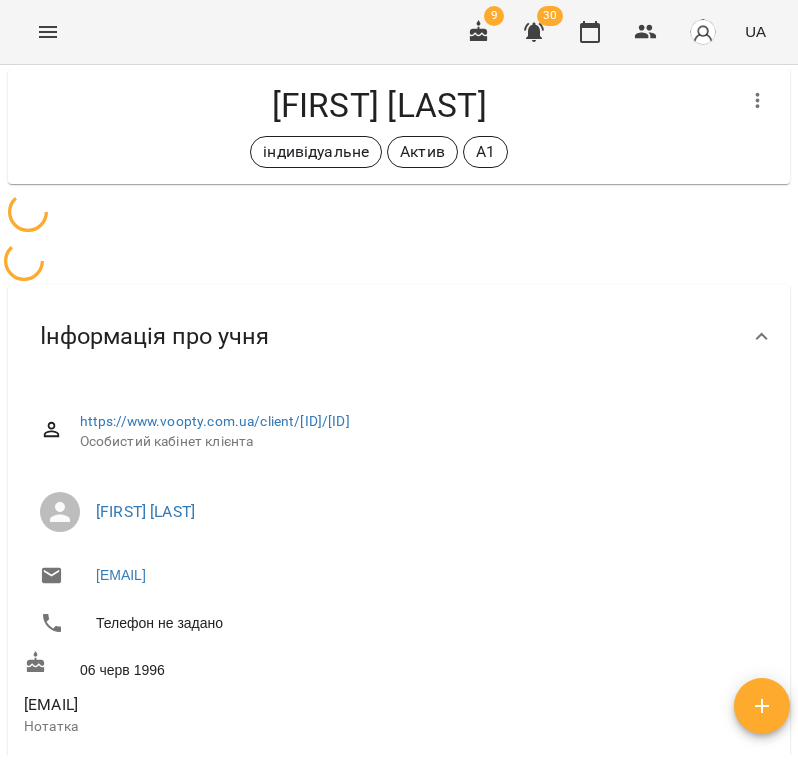 scroll, scrollTop: 0, scrollLeft: 0, axis: both 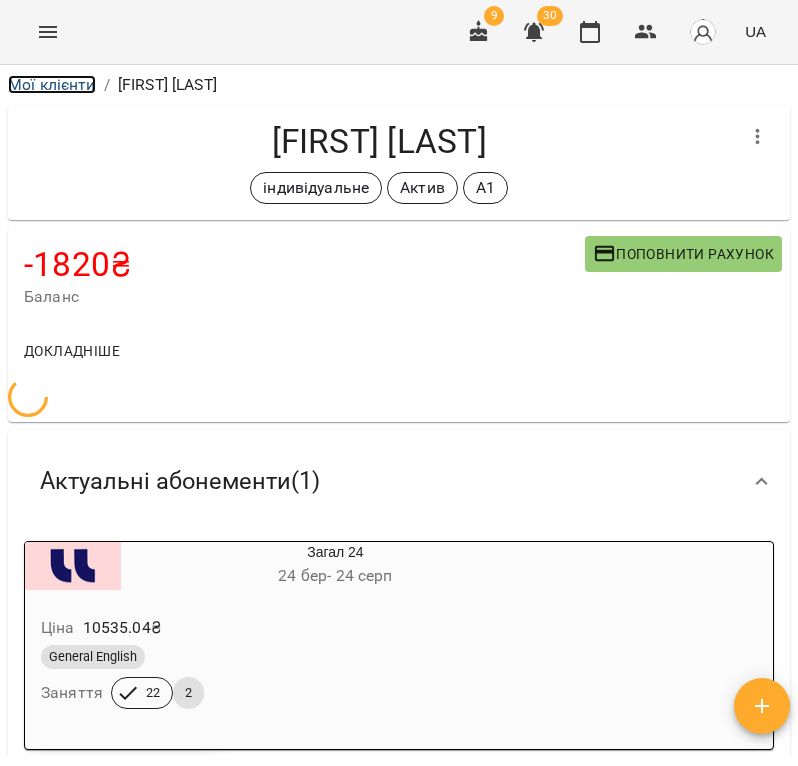 click on "Мої клієнти" at bounding box center [52, 84] 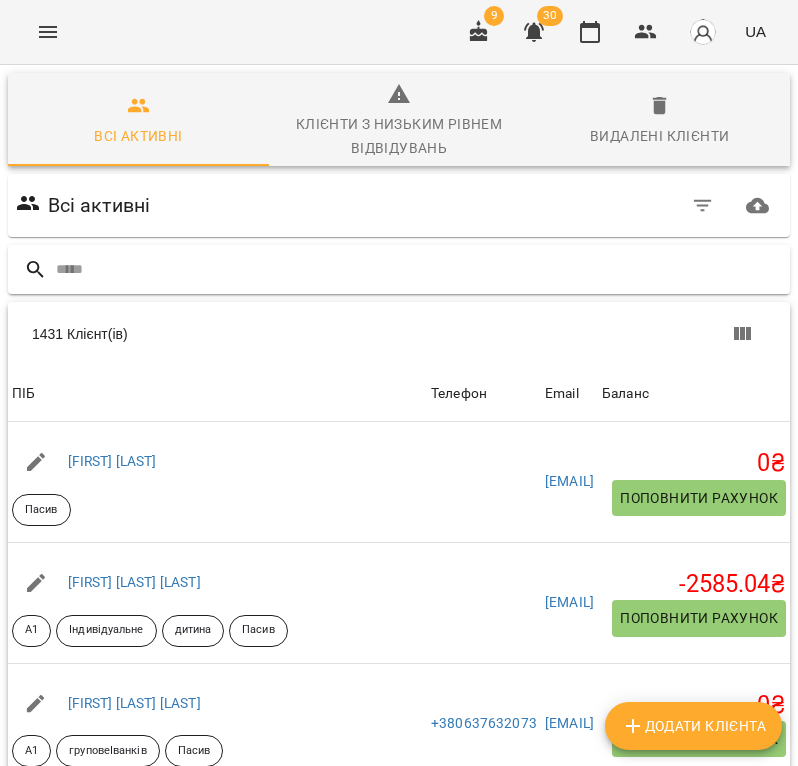 click at bounding box center [419, 269] 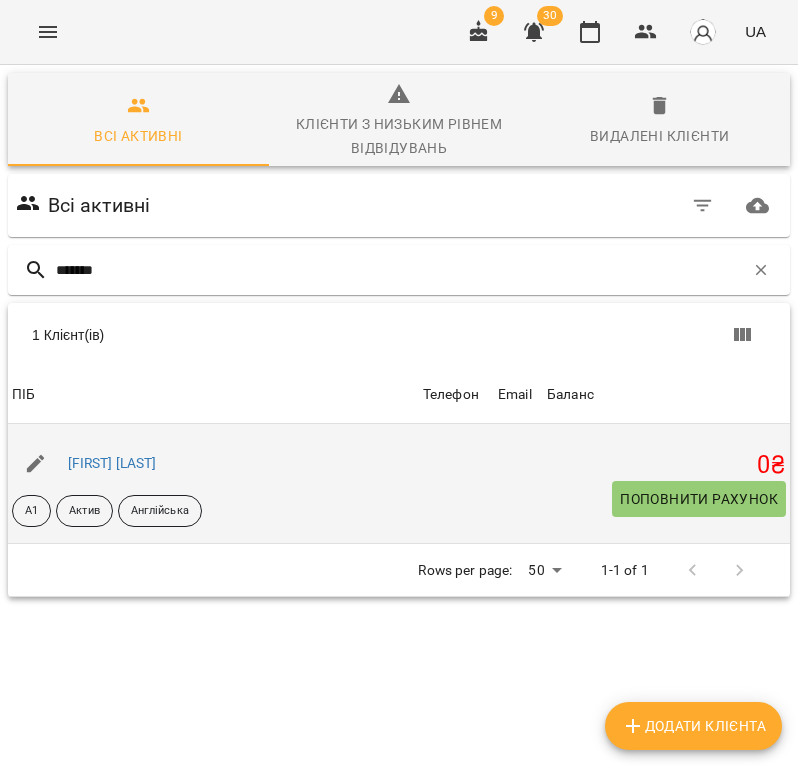 type on "*******" 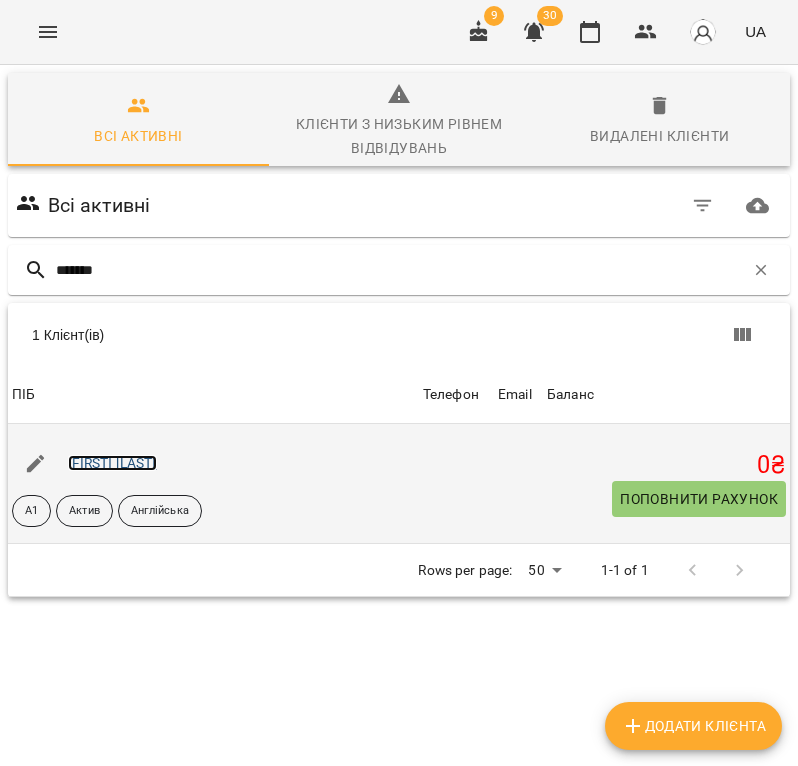 click on "[FIRST] [LAST]" at bounding box center (112, 463) 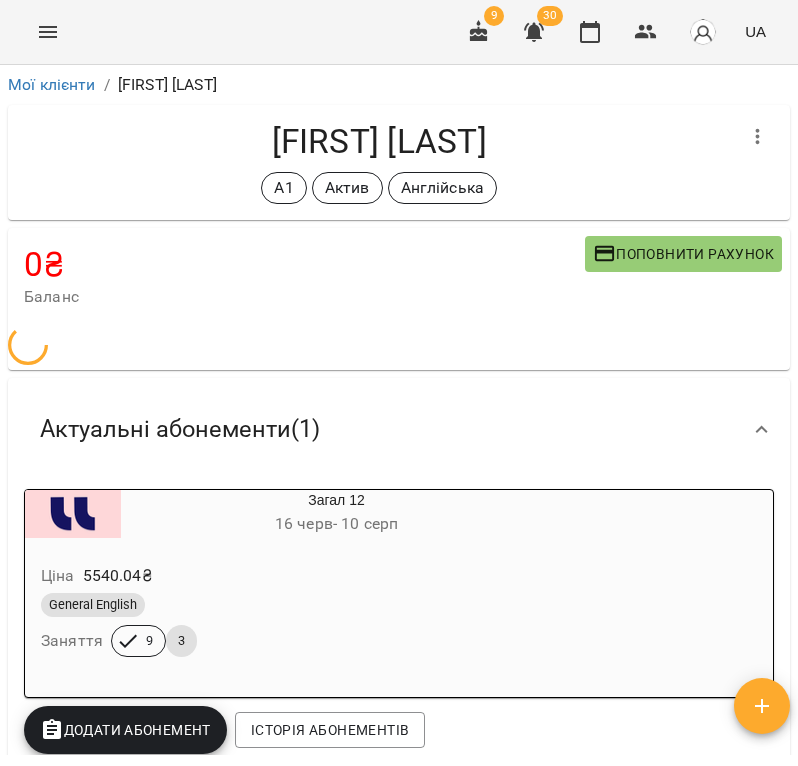 click on "General English" at bounding box center (288, 605) 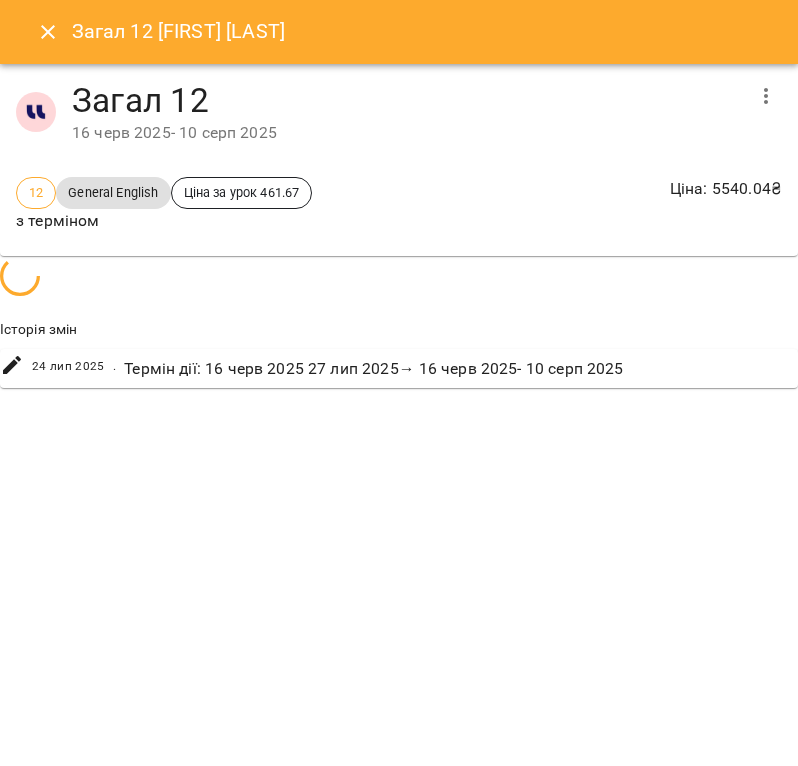 click on "Загал 12" at bounding box center (407, 100) 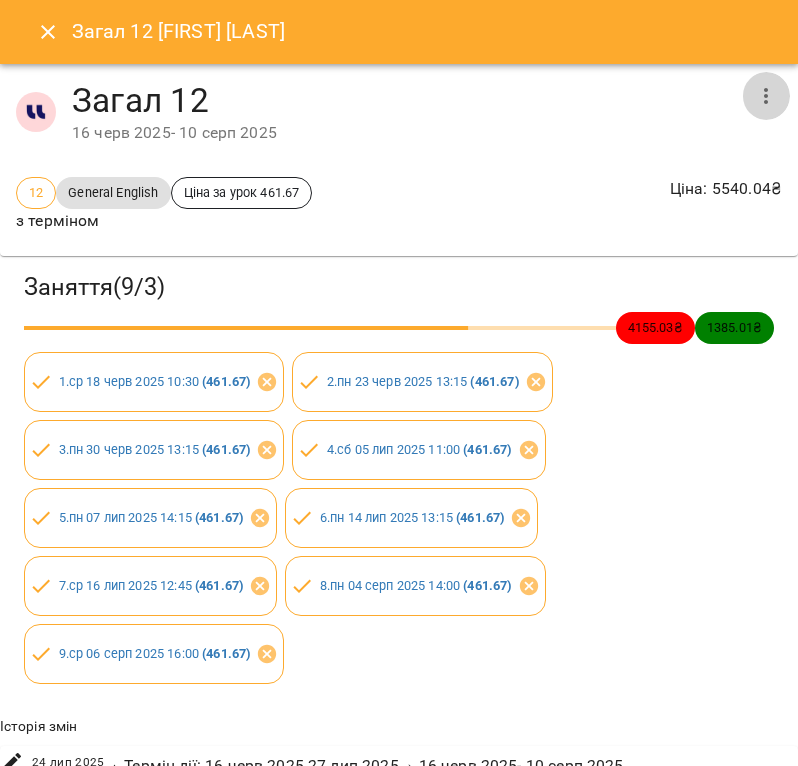 click at bounding box center [766, 96] 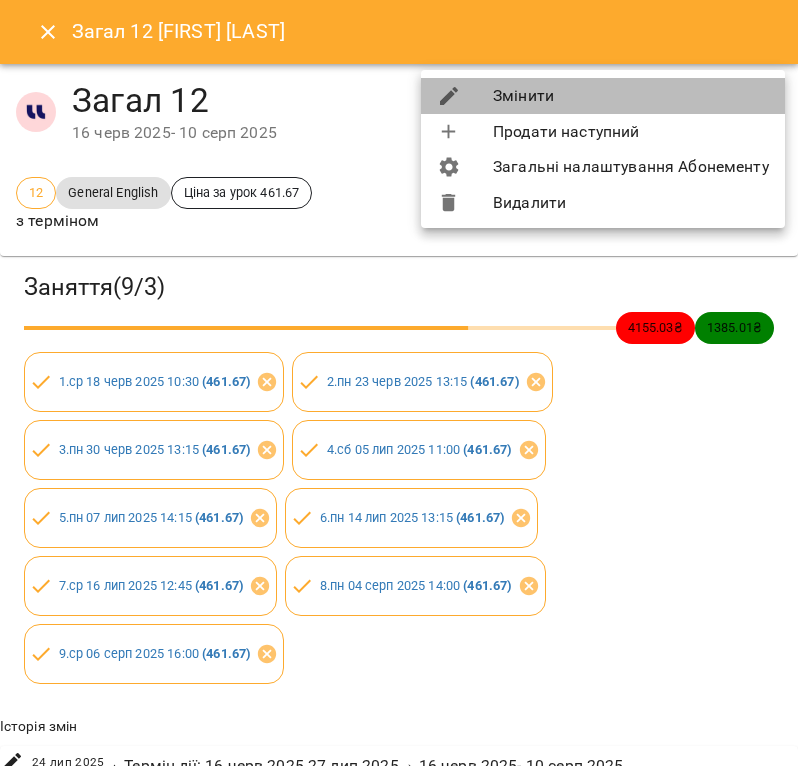 click on "Змінити" at bounding box center (603, 96) 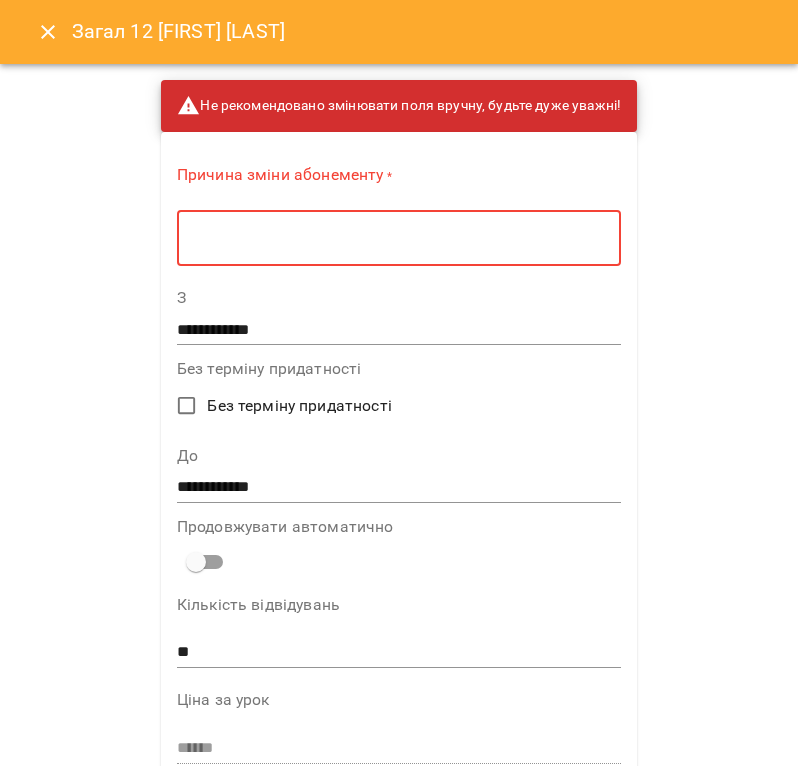 click at bounding box center [399, 238] 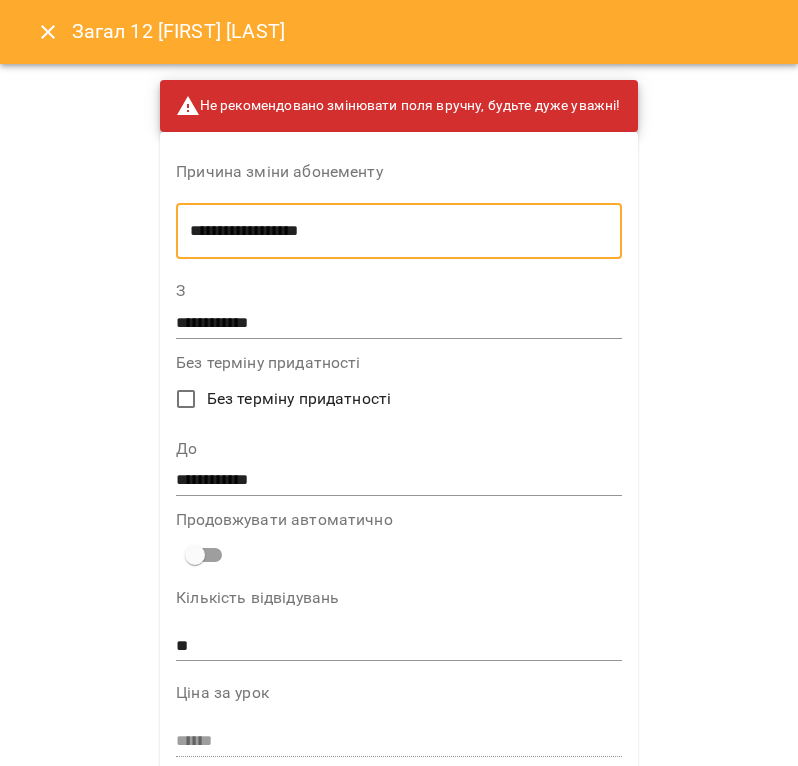 type on "**********" 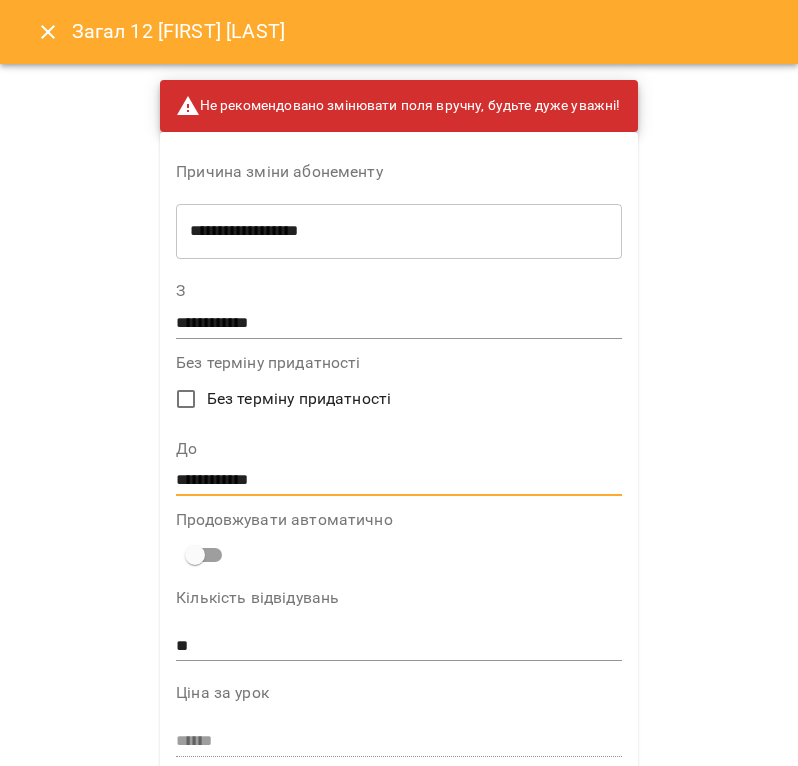click on "**********" at bounding box center [399, 481] 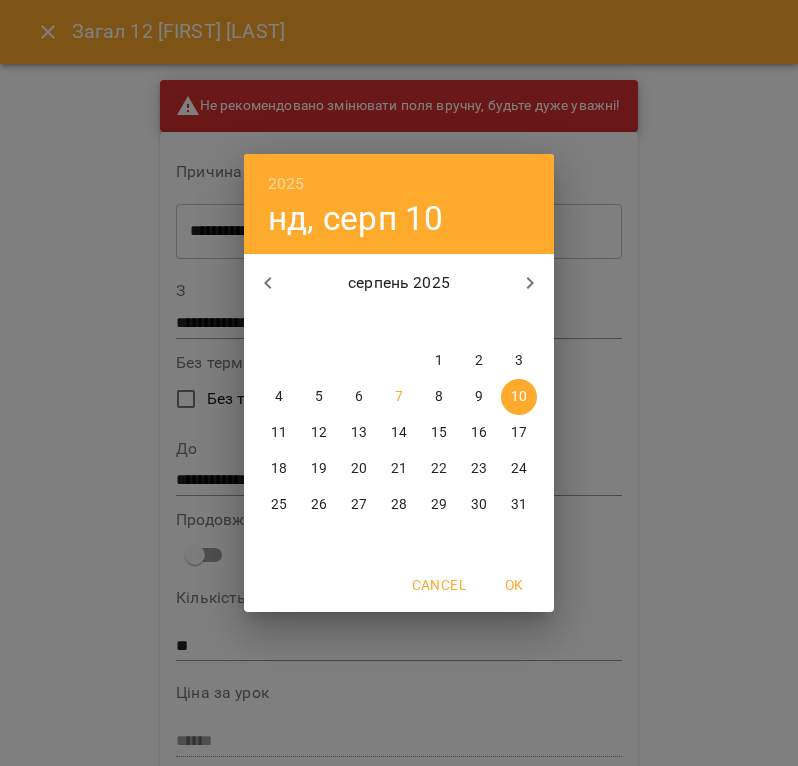 click on "24" at bounding box center [519, 469] 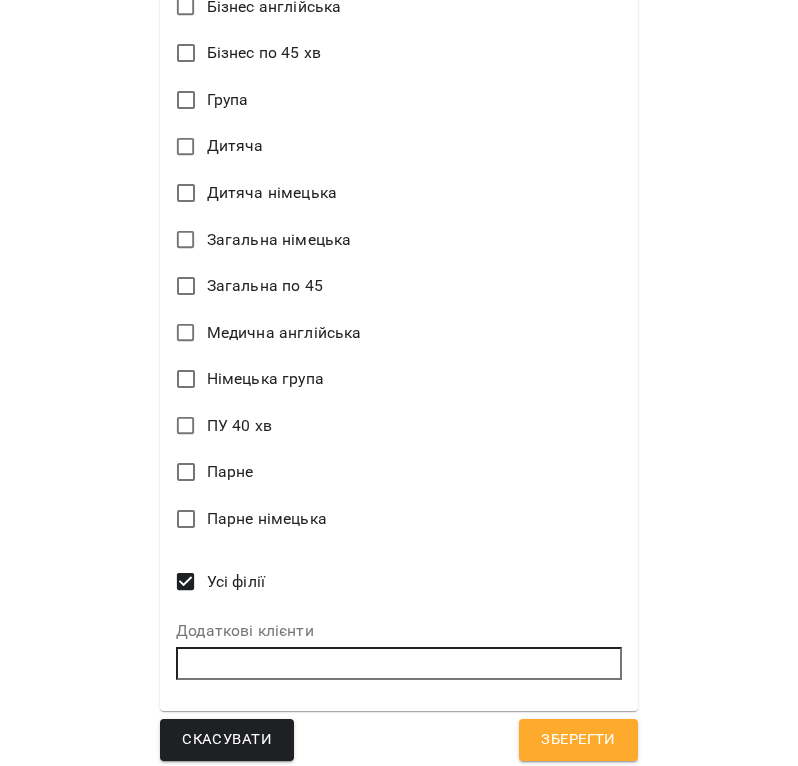 scroll, scrollTop: 1251, scrollLeft: 0, axis: vertical 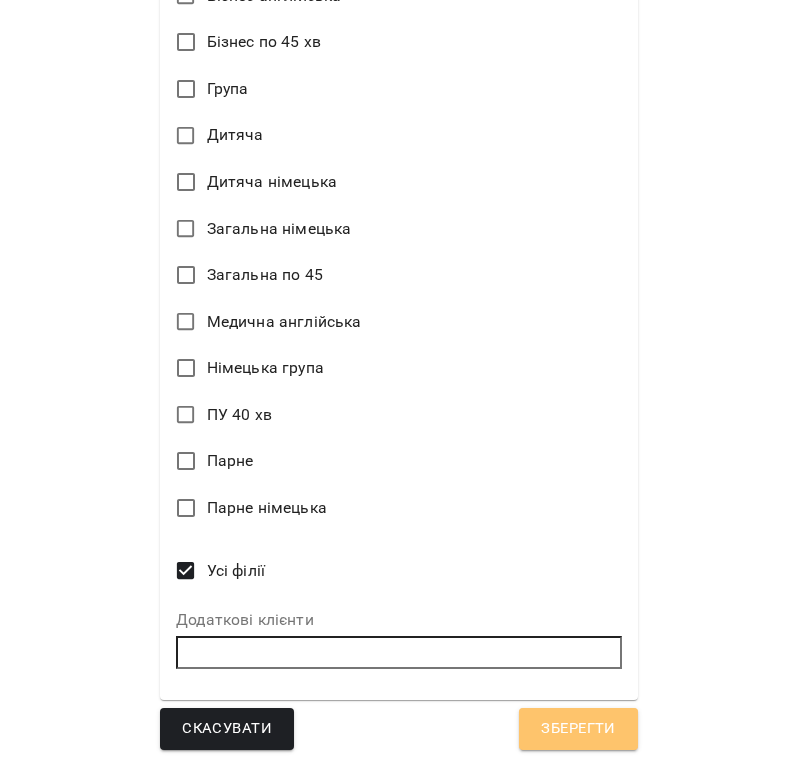 click on "Зберегти" at bounding box center (578, 729) 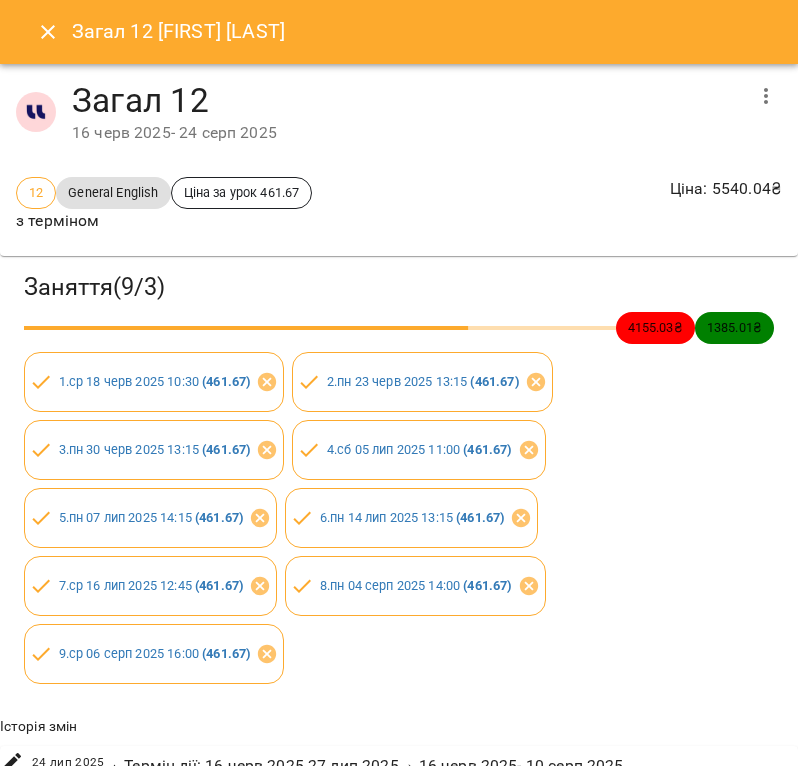 click at bounding box center [48, 32] 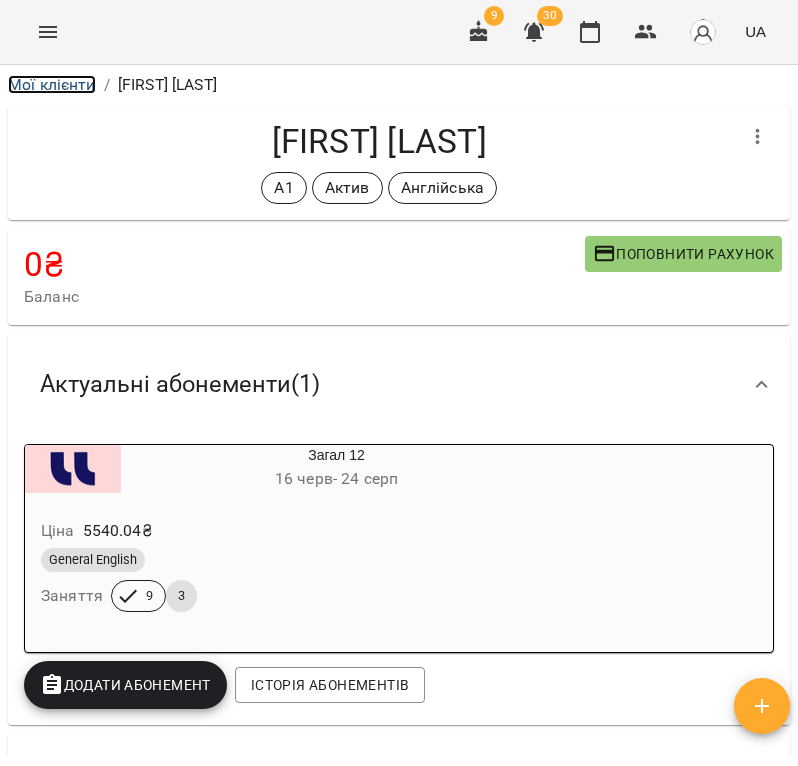click on "Мої клієнти" at bounding box center (52, 84) 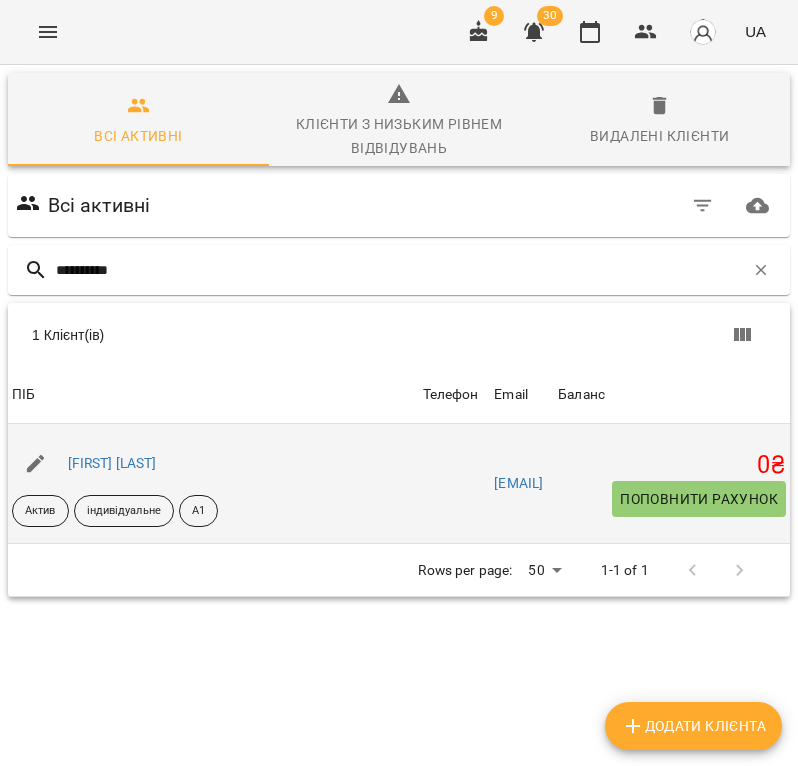 type on "**********" 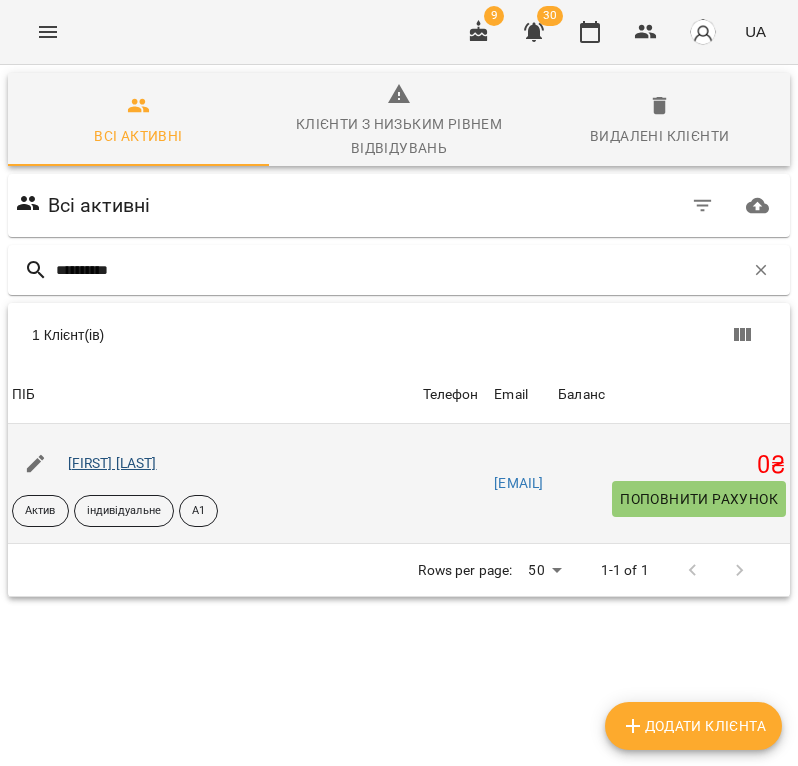 click on "[FIRST] [LAST]" at bounding box center (112, 464) 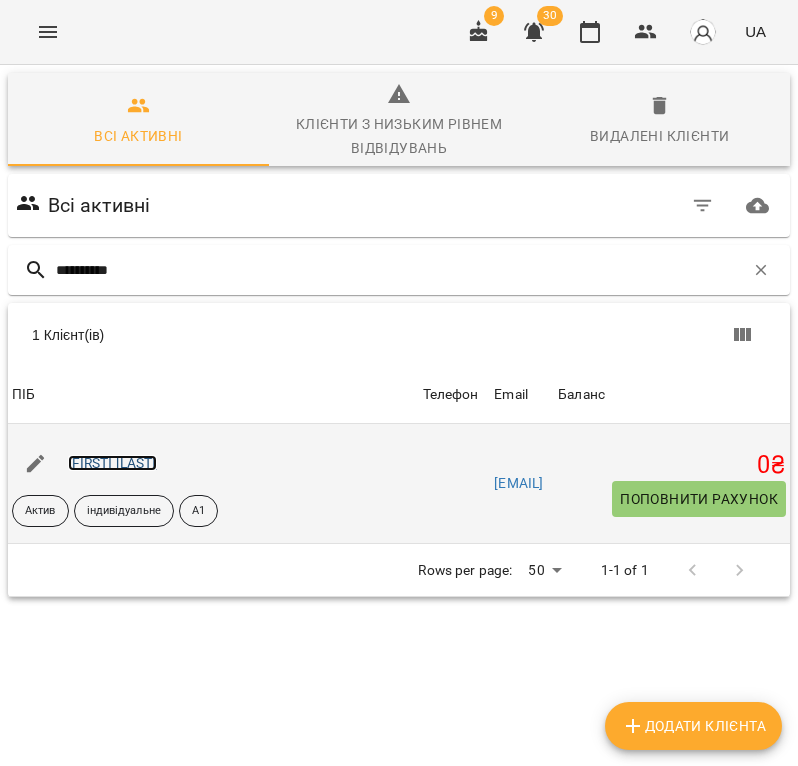 click on "[FIRST] [LAST]" at bounding box center [112, 463] 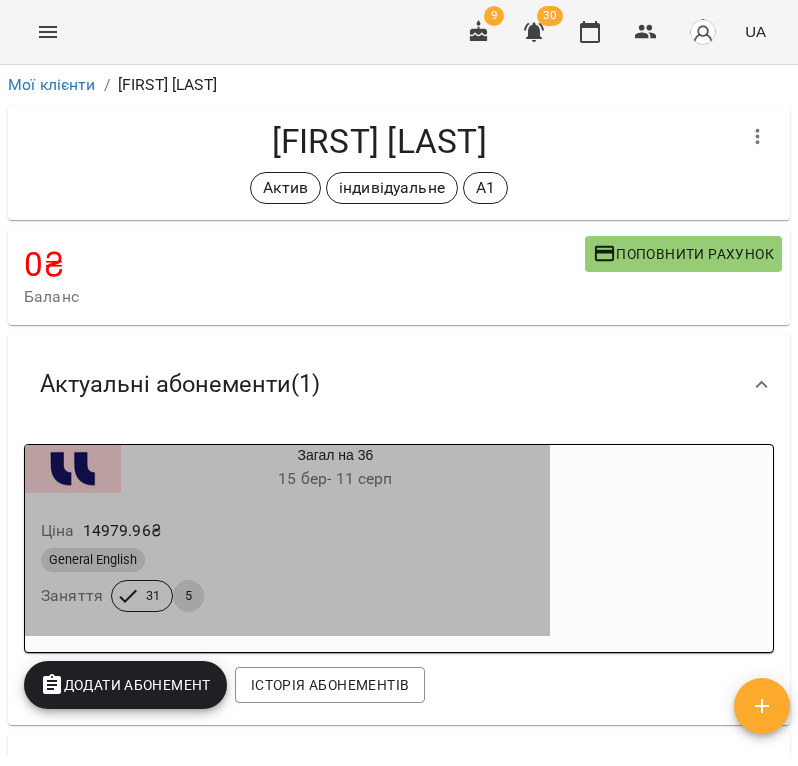 click on "Ціна 14979.96 ₴ General English Заняття 31 5" at bounding box center (287, 569) 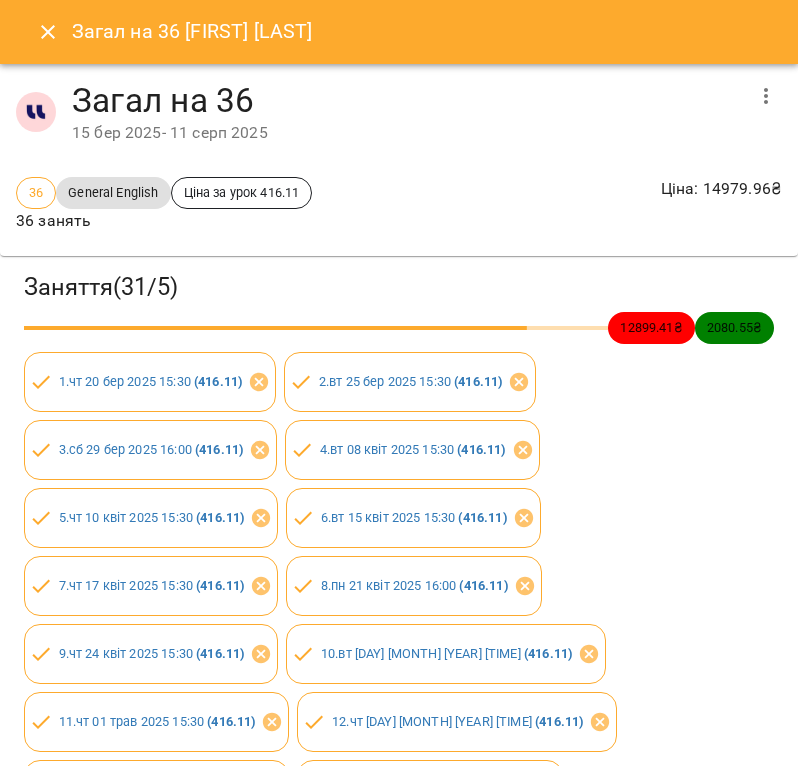 click 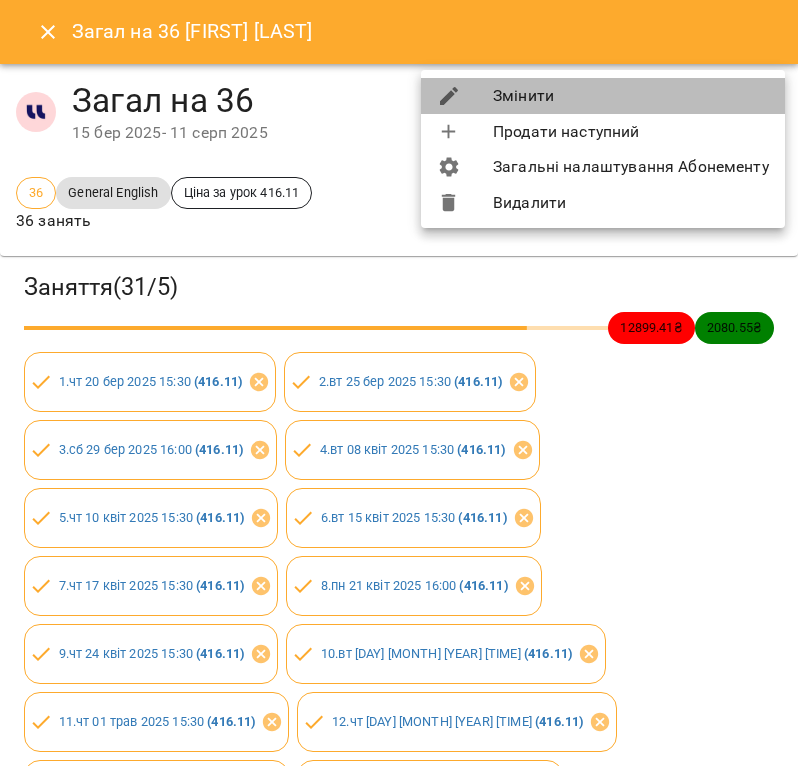 click on "Змінити" at bounding box center (603, 96) 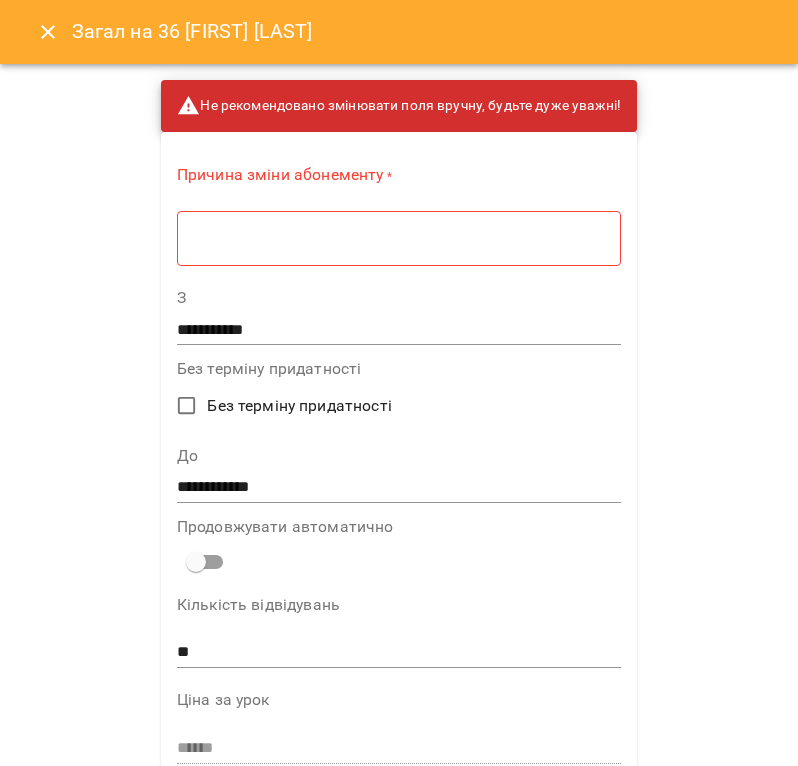 click on "* ​" at bounding box center (399, 238) 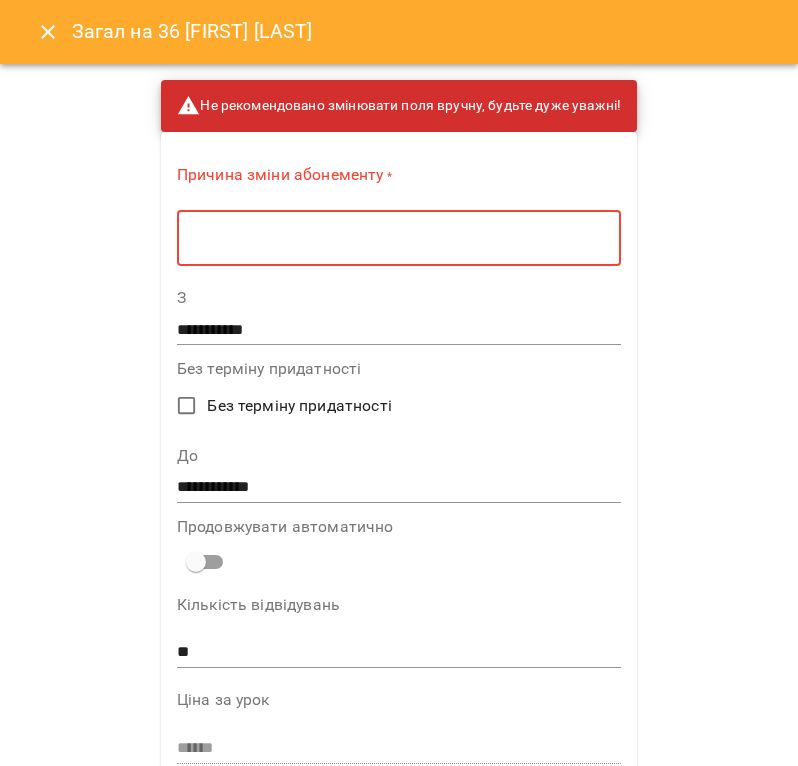 click at bounding box center (399, 238) 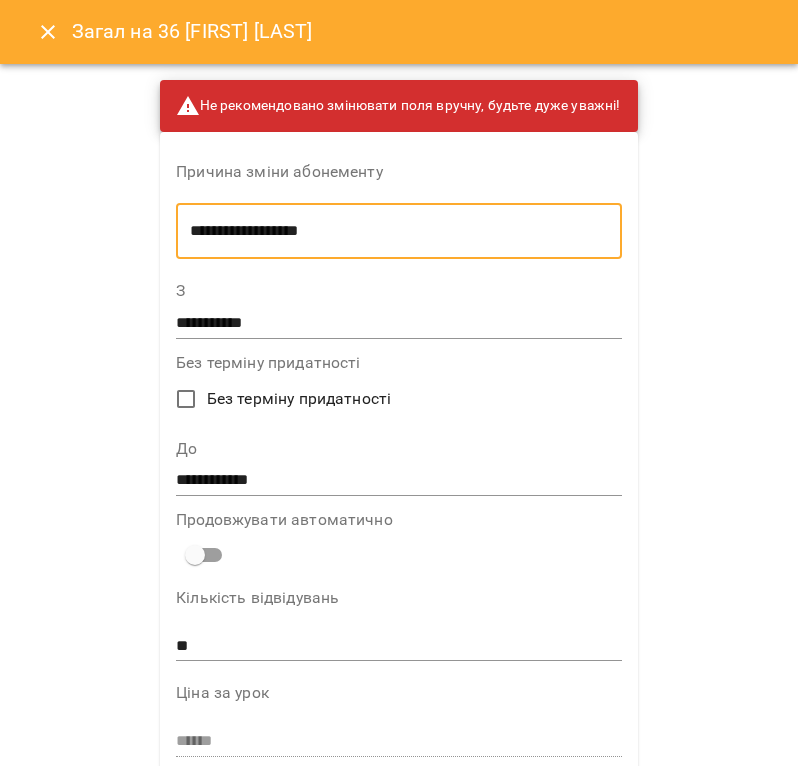 type on "**********" 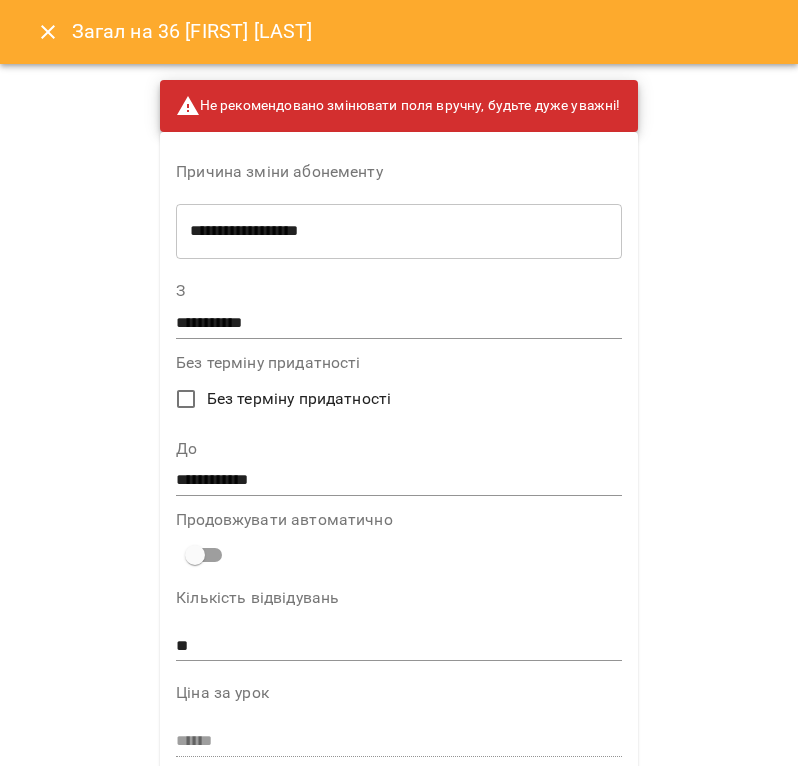 click on "**********" at bounding box center (399, 468) 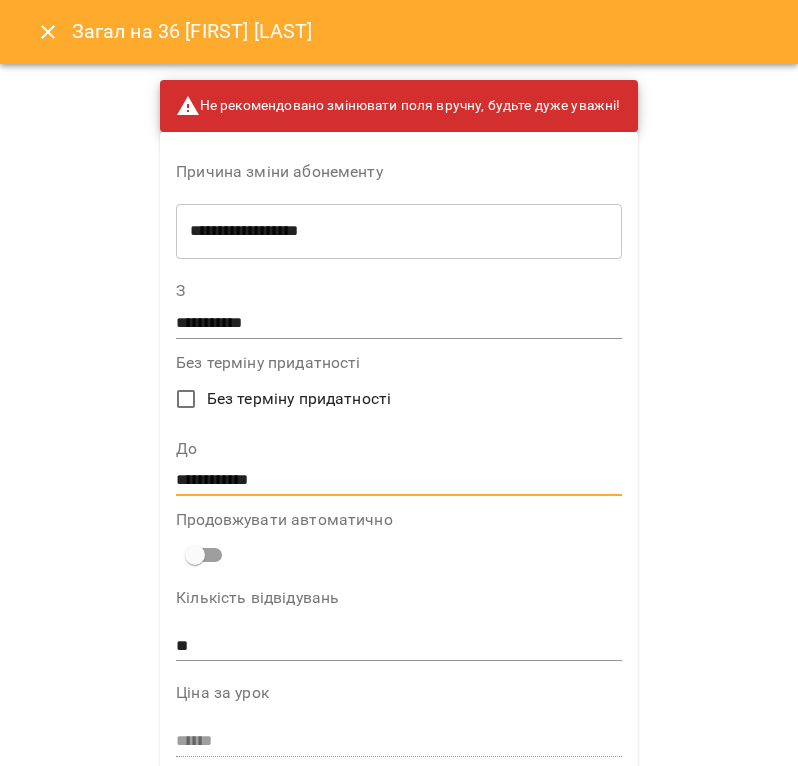 click on "**********" at bounding box center [399, 481] 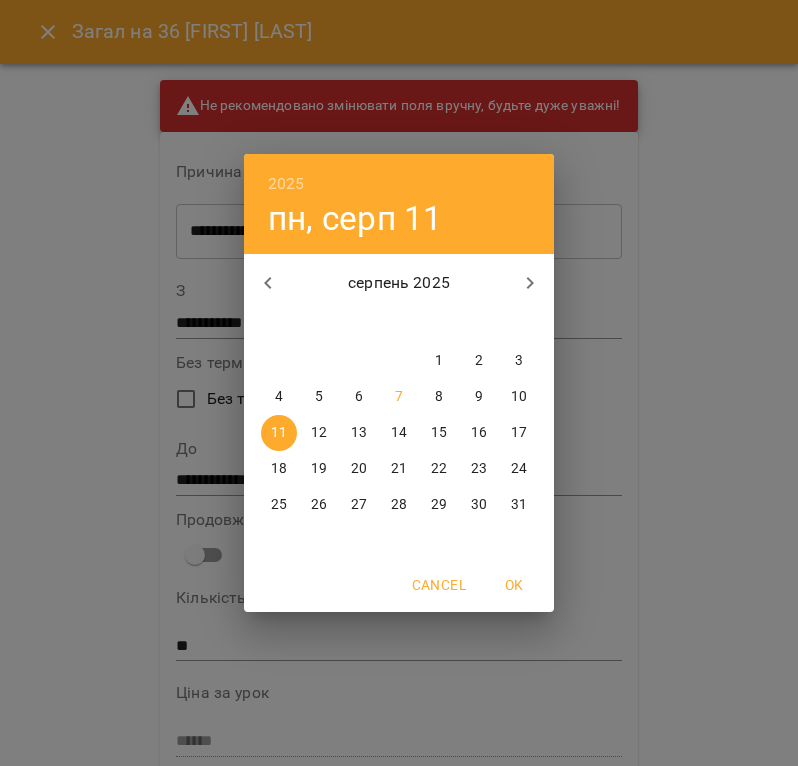 click on "24" at bounding box center (519, 469) 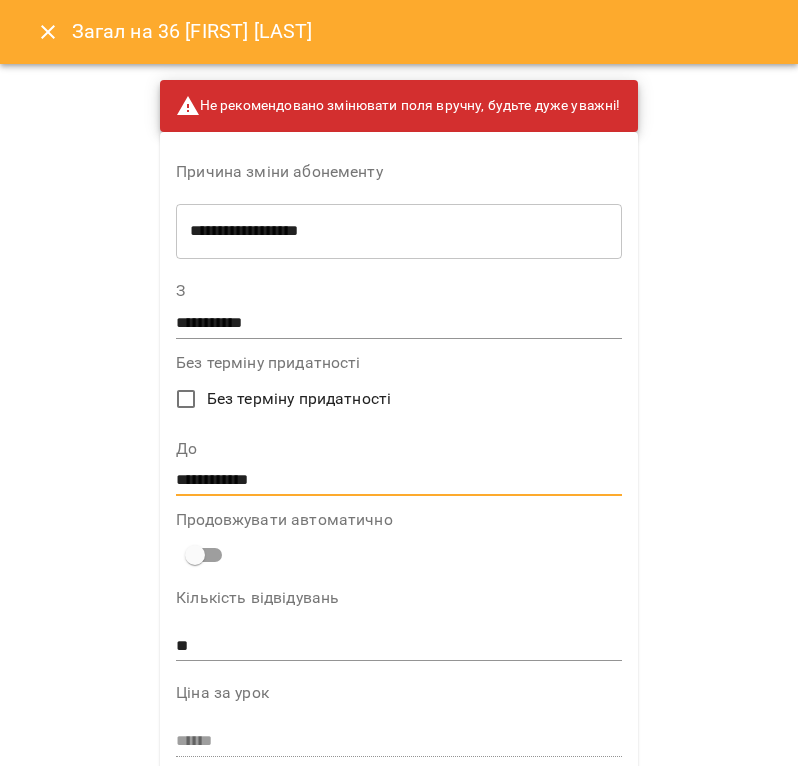 type on "**********" 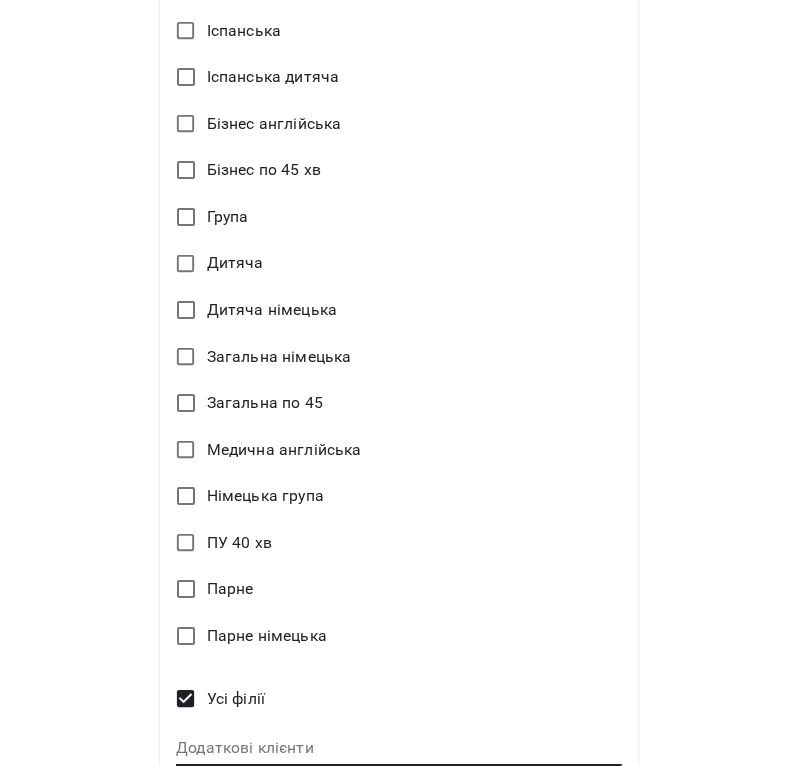 scroll, scrollTop: 1251, scrollLeft: 0, axis: vertical 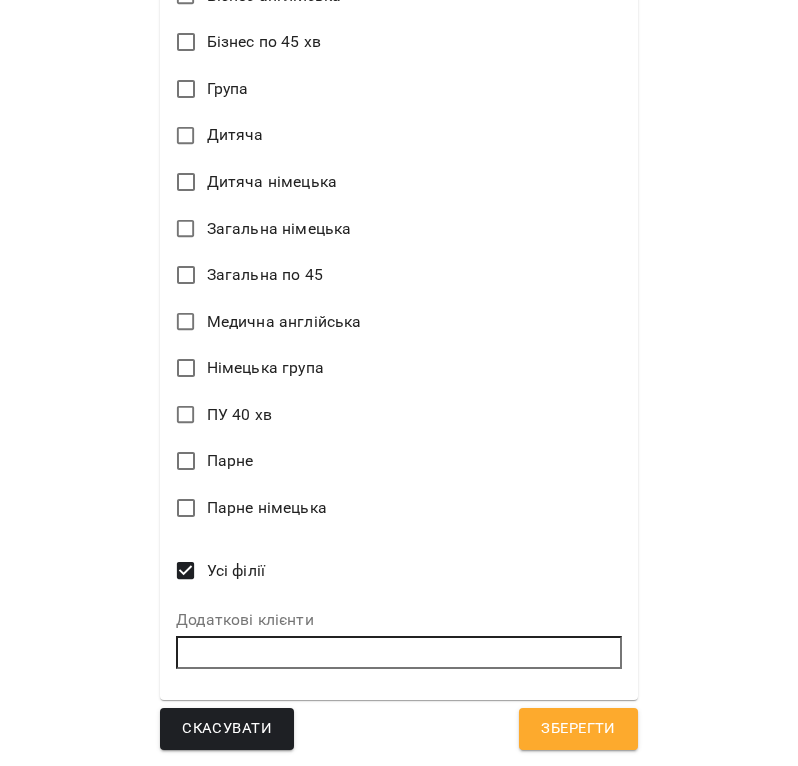 click on "Зберегти" at bounding box center (578, 729) 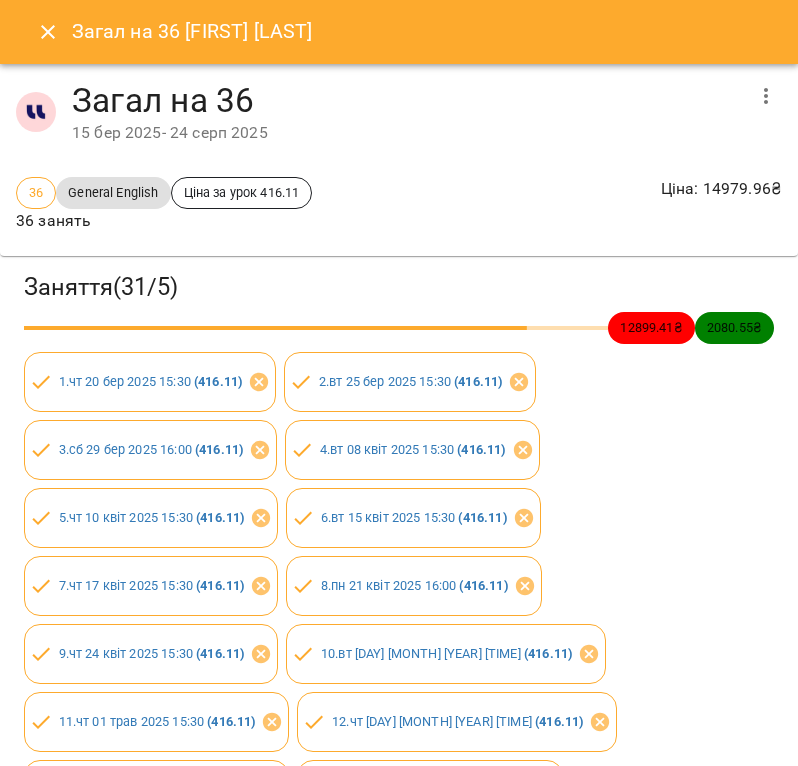 click at bounding box center [48, 32] 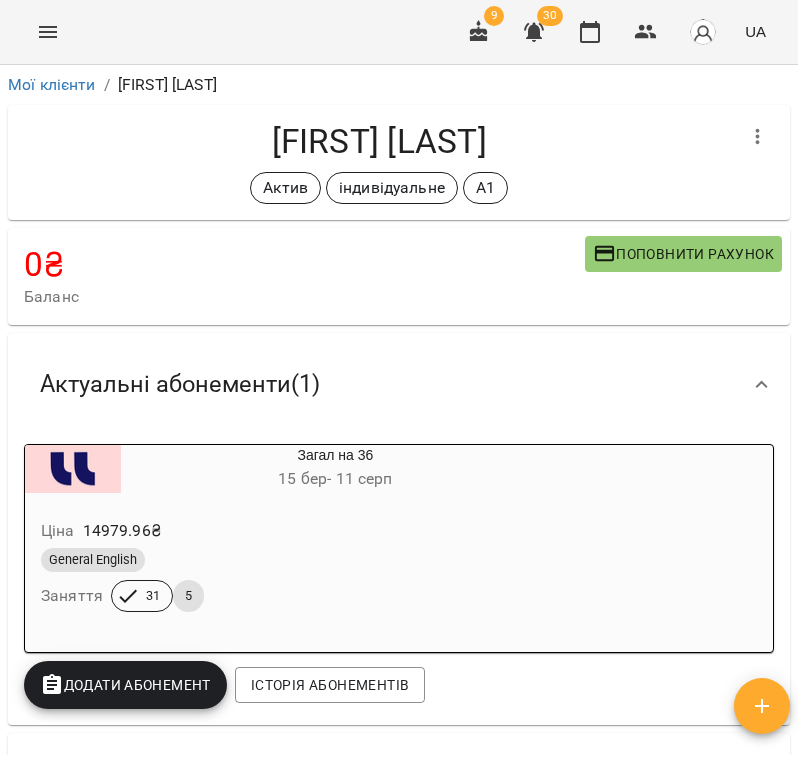 click at bounding box center (48, 32) 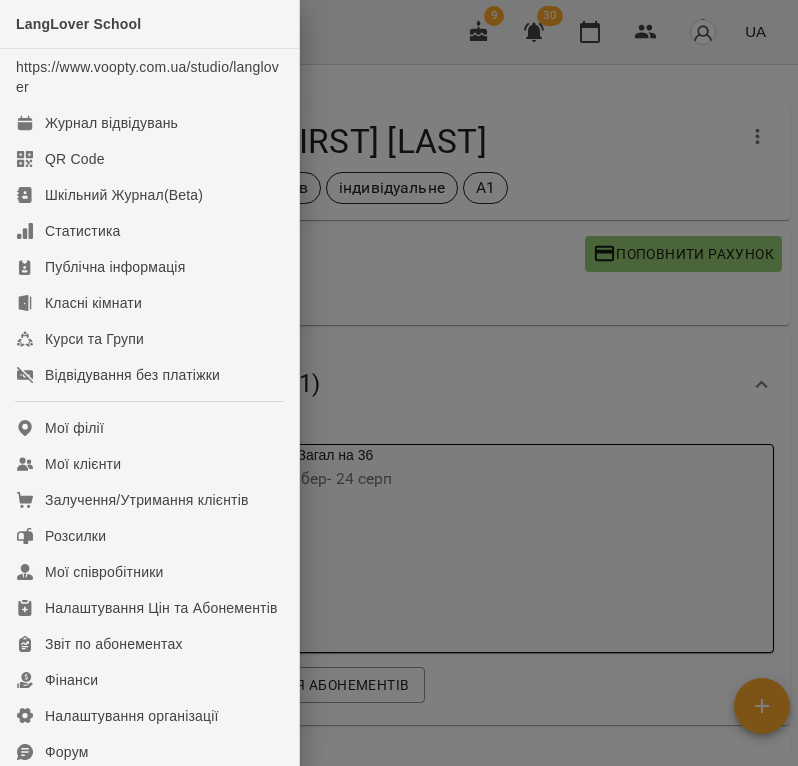 click at bounding box center [399, 383] 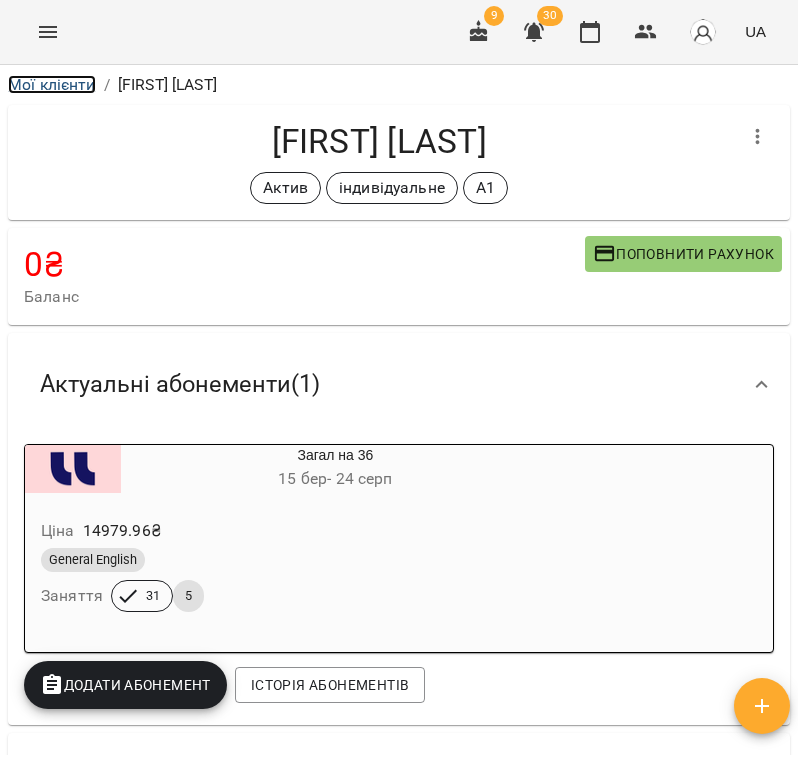 click on "Мої клієнти" at bounding box center (52, 84) 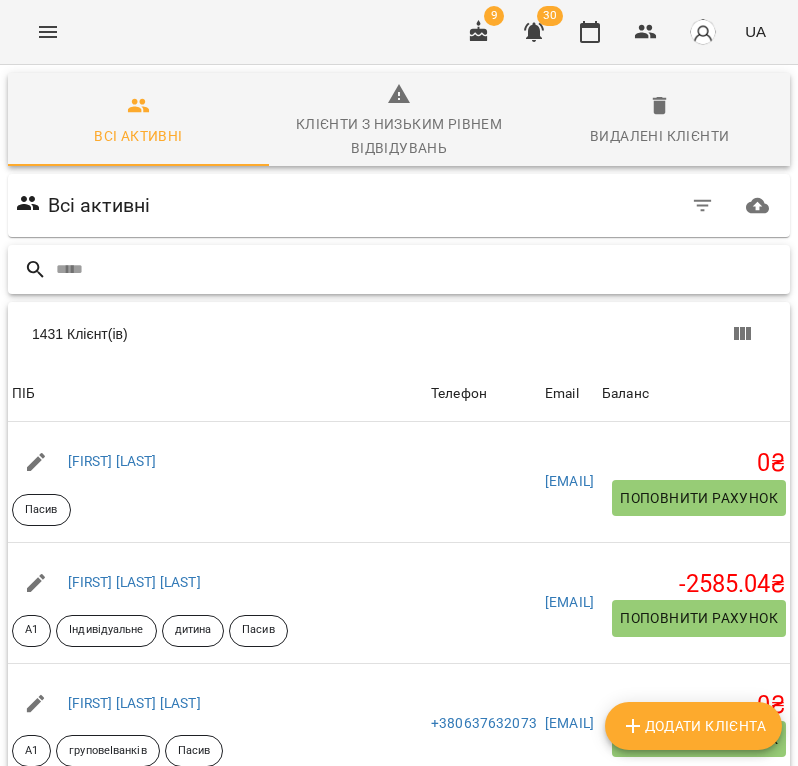 click at bounding box center (419, 269) 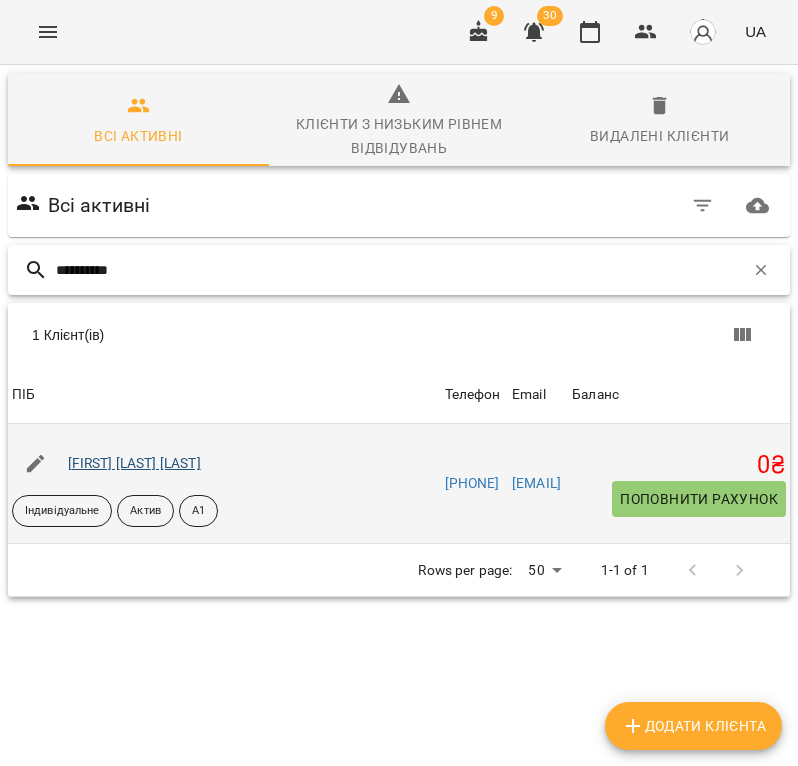 type on "**********" 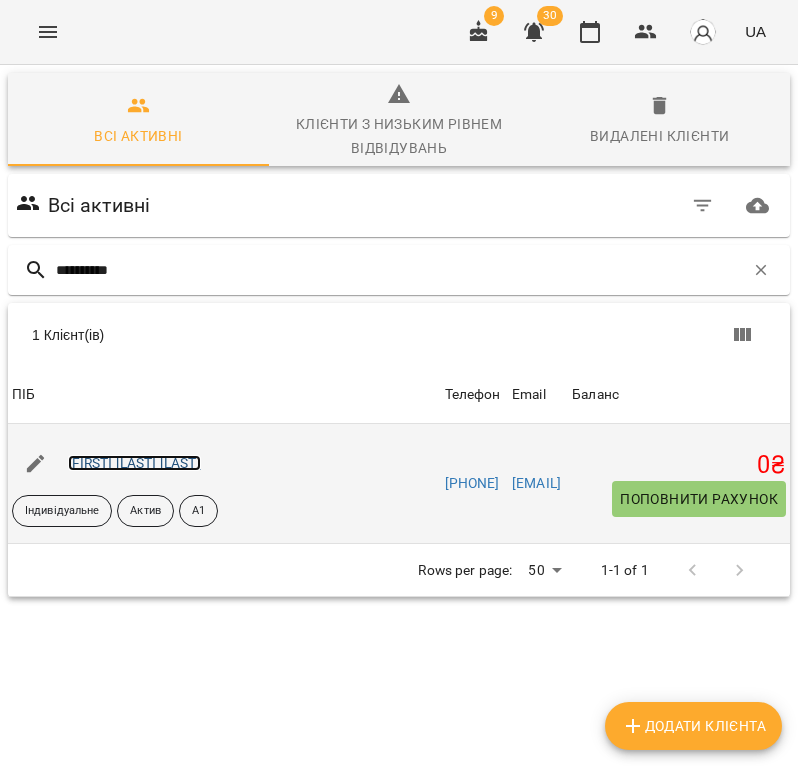 click on "[FIRST] [LAST] [LAST]" at bounding box center [134, 463] 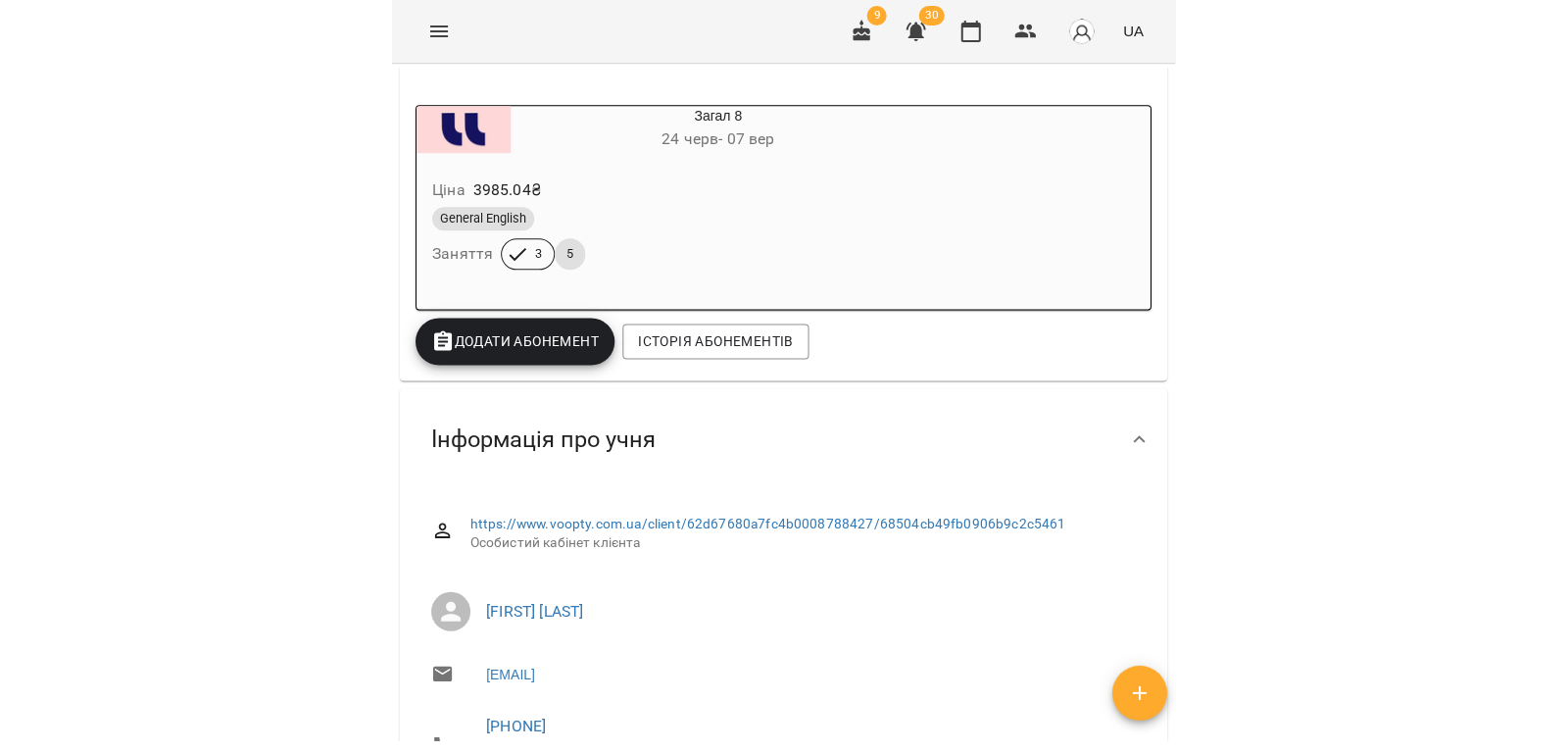 scroll, scrollTop: 335, scrollLeft: 0, axis: vertical 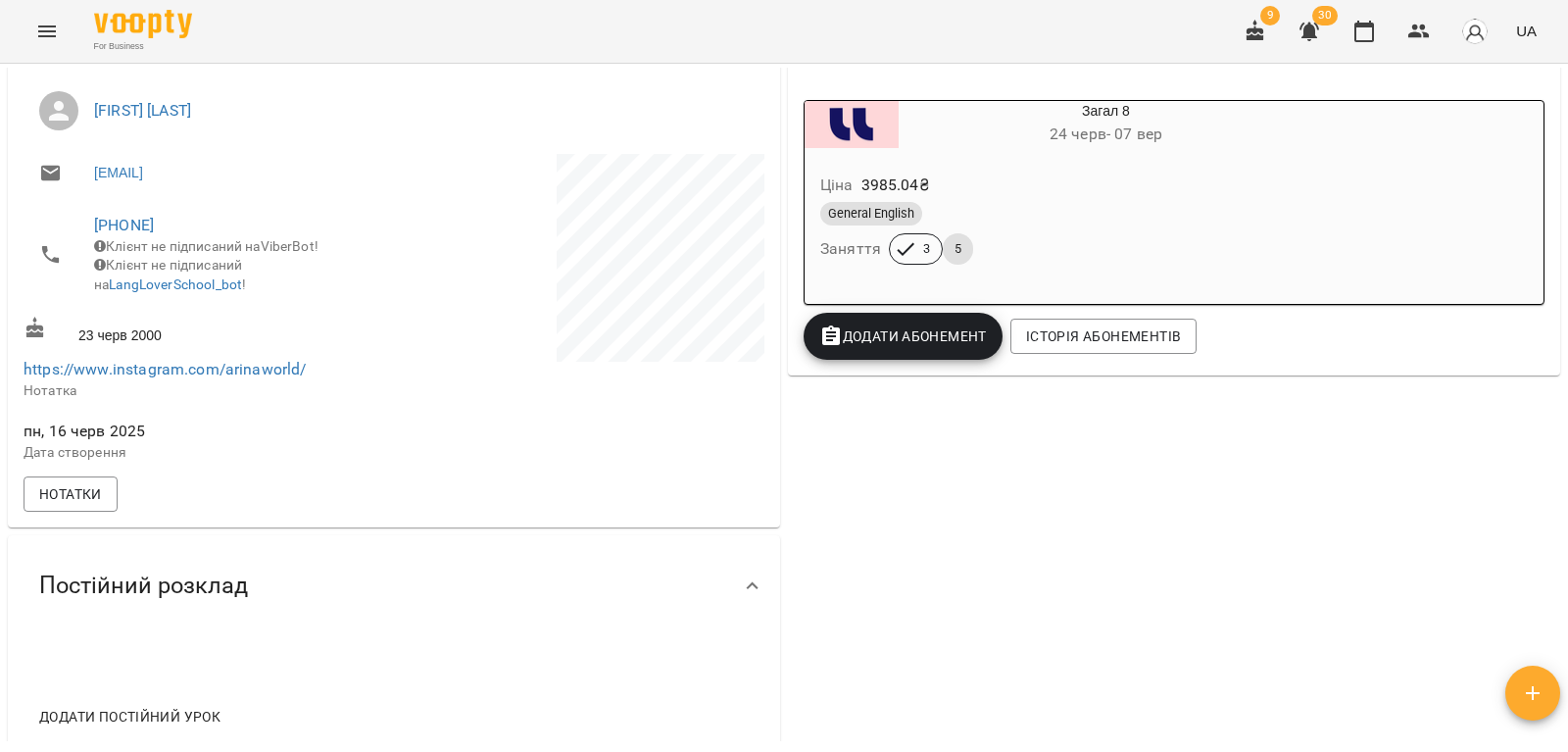 click on "General English Заняття 3 5" at bounding box center [1058, 233] 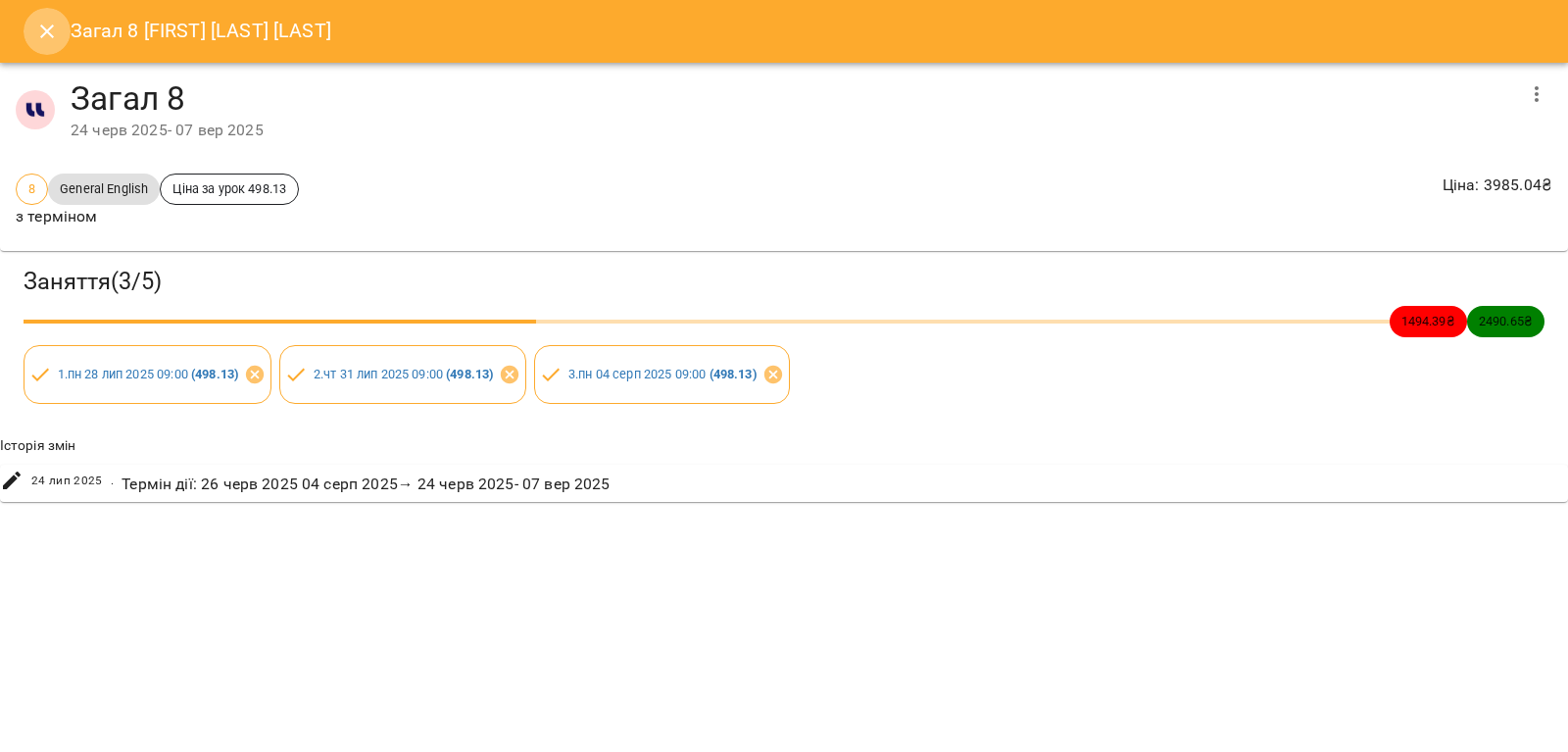 click 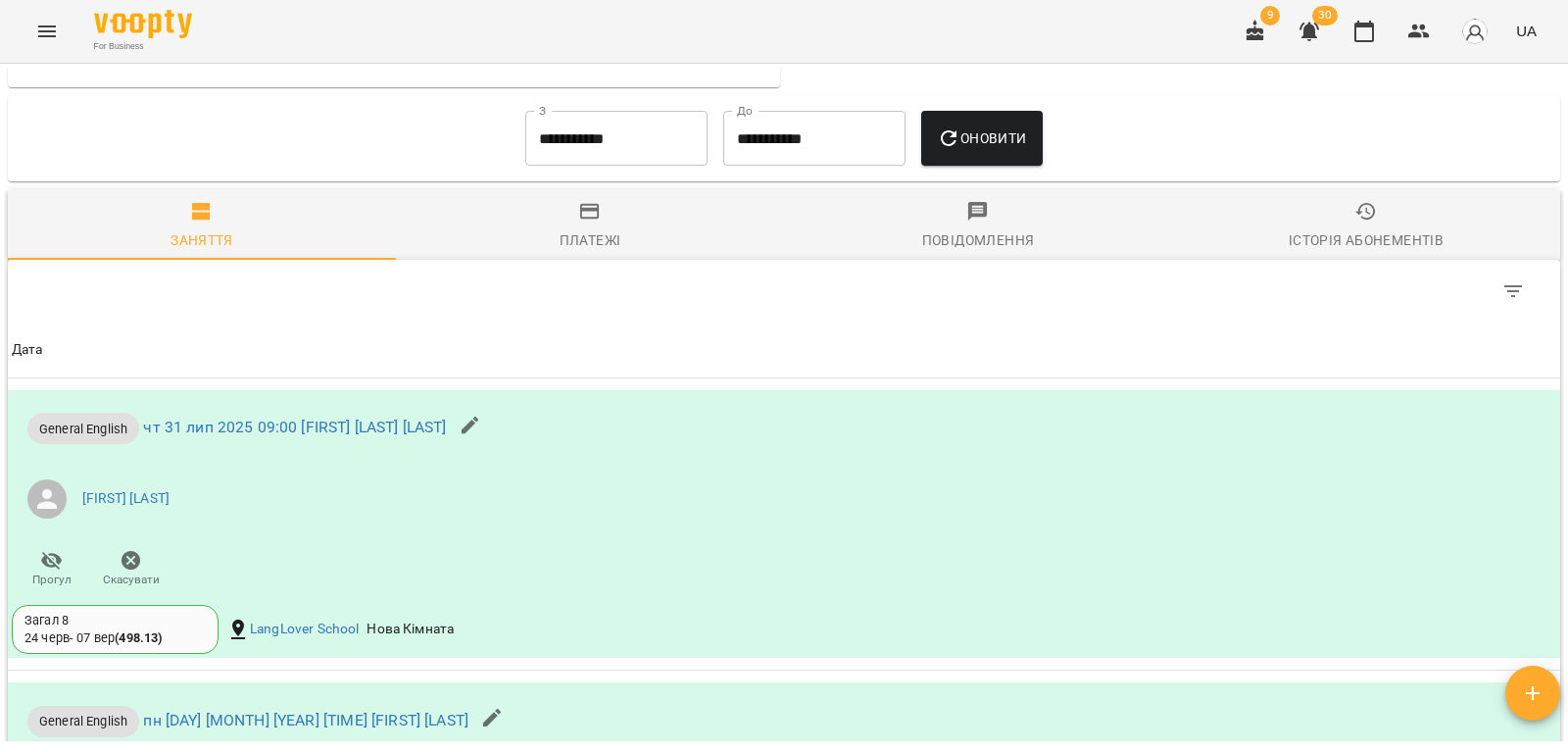 click on "Історія абонементів" at bounding box center (1366, 225) 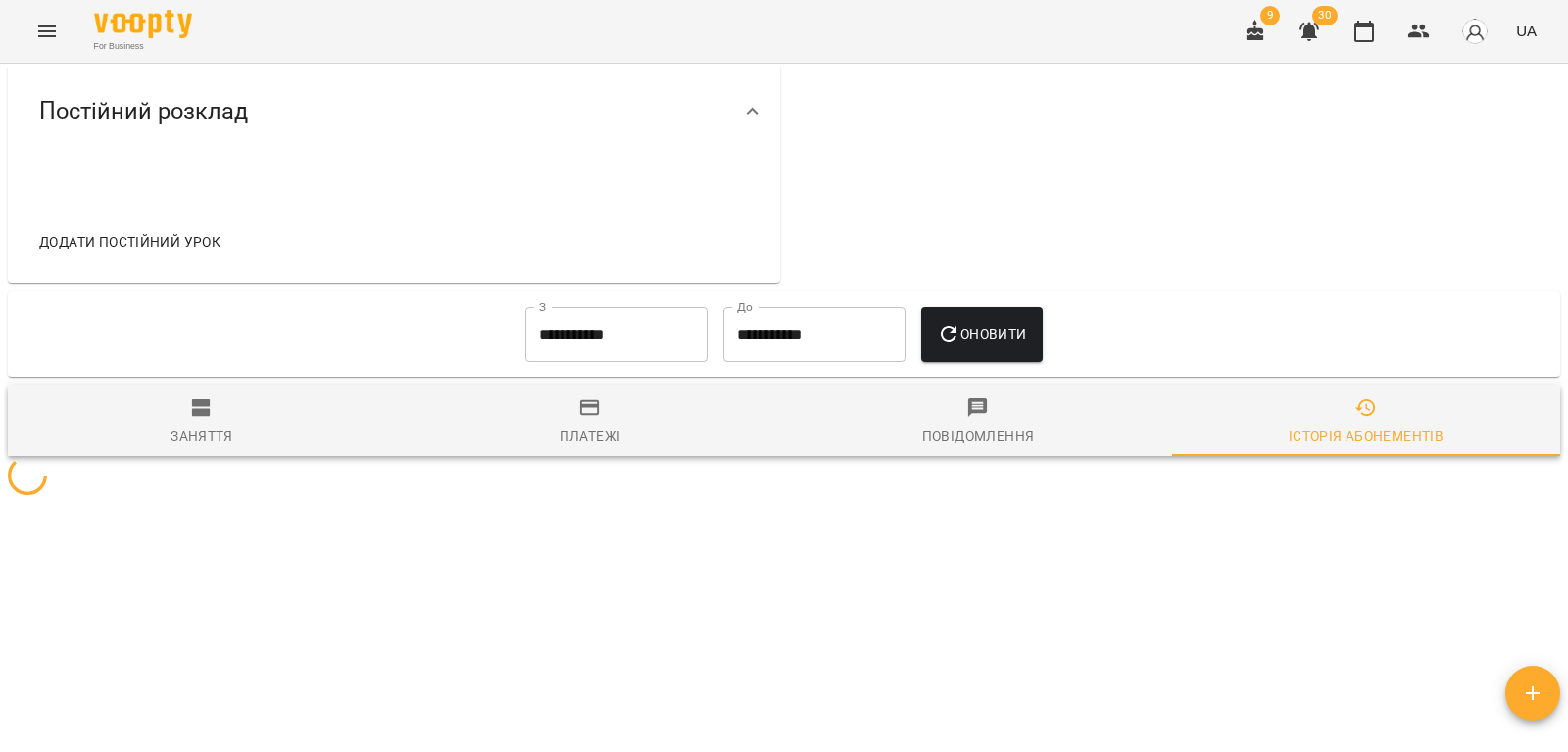 scroll, scrollTop: 824, scrollLeft: 0, axis: vertical 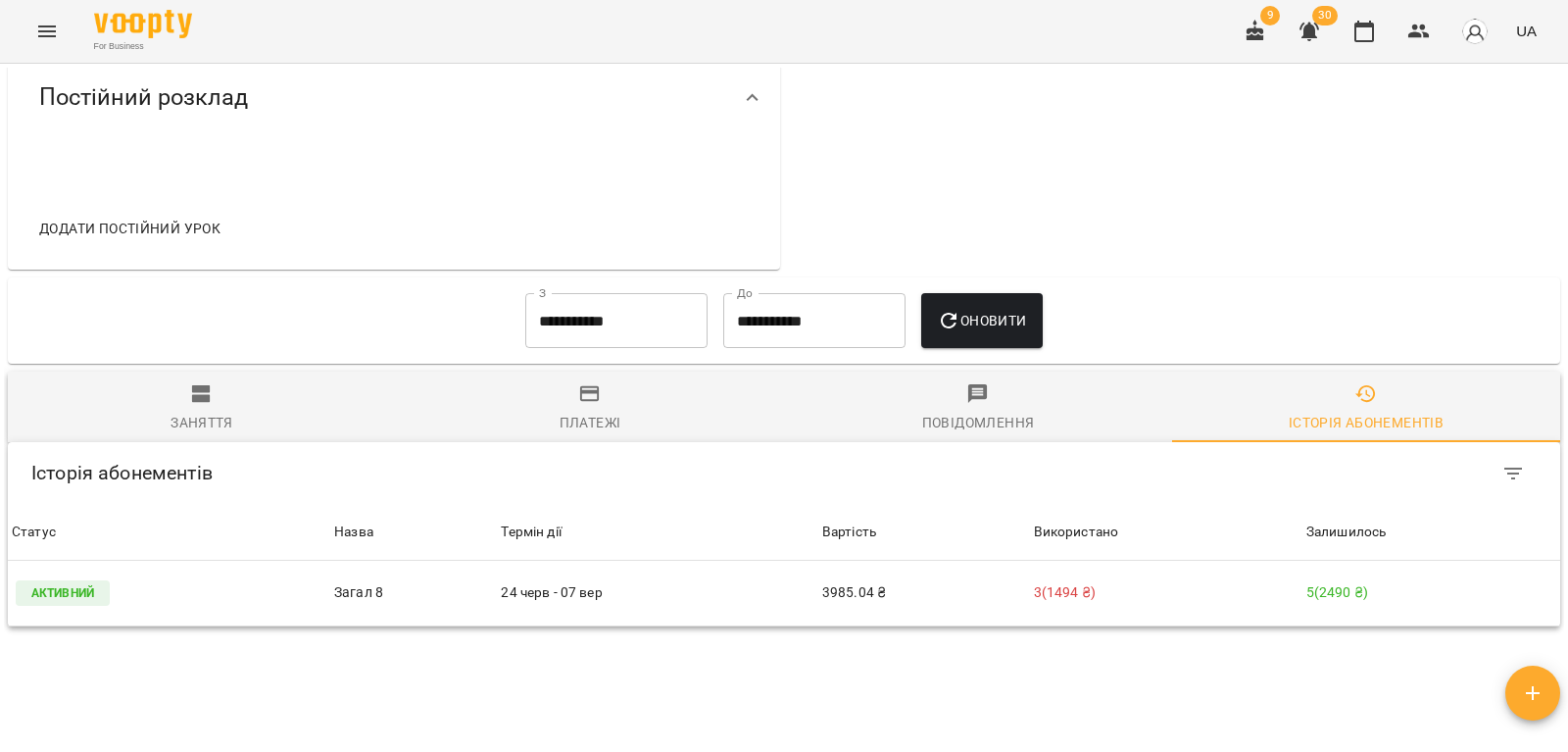 click on "**********" at bounding box center (784, 321) 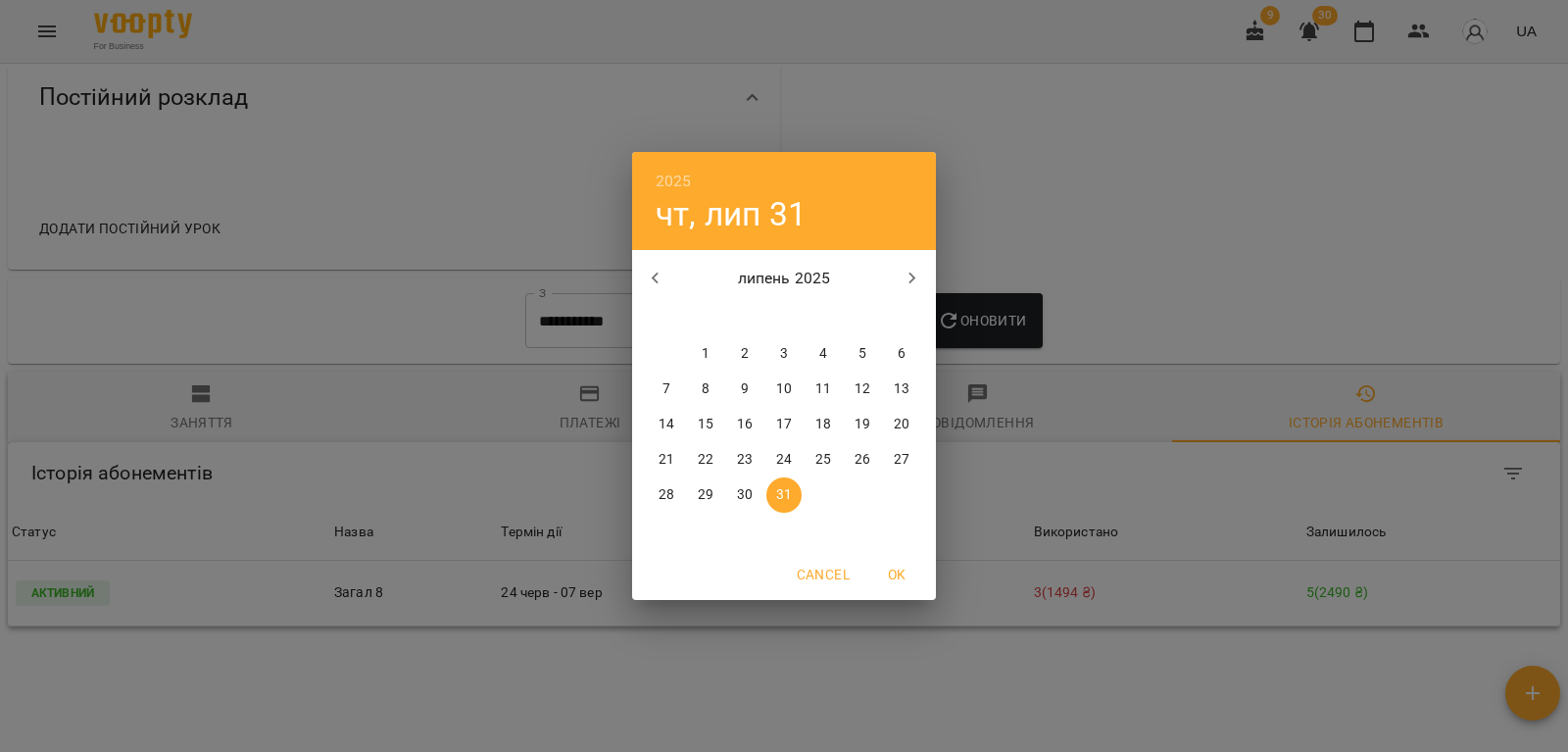 click 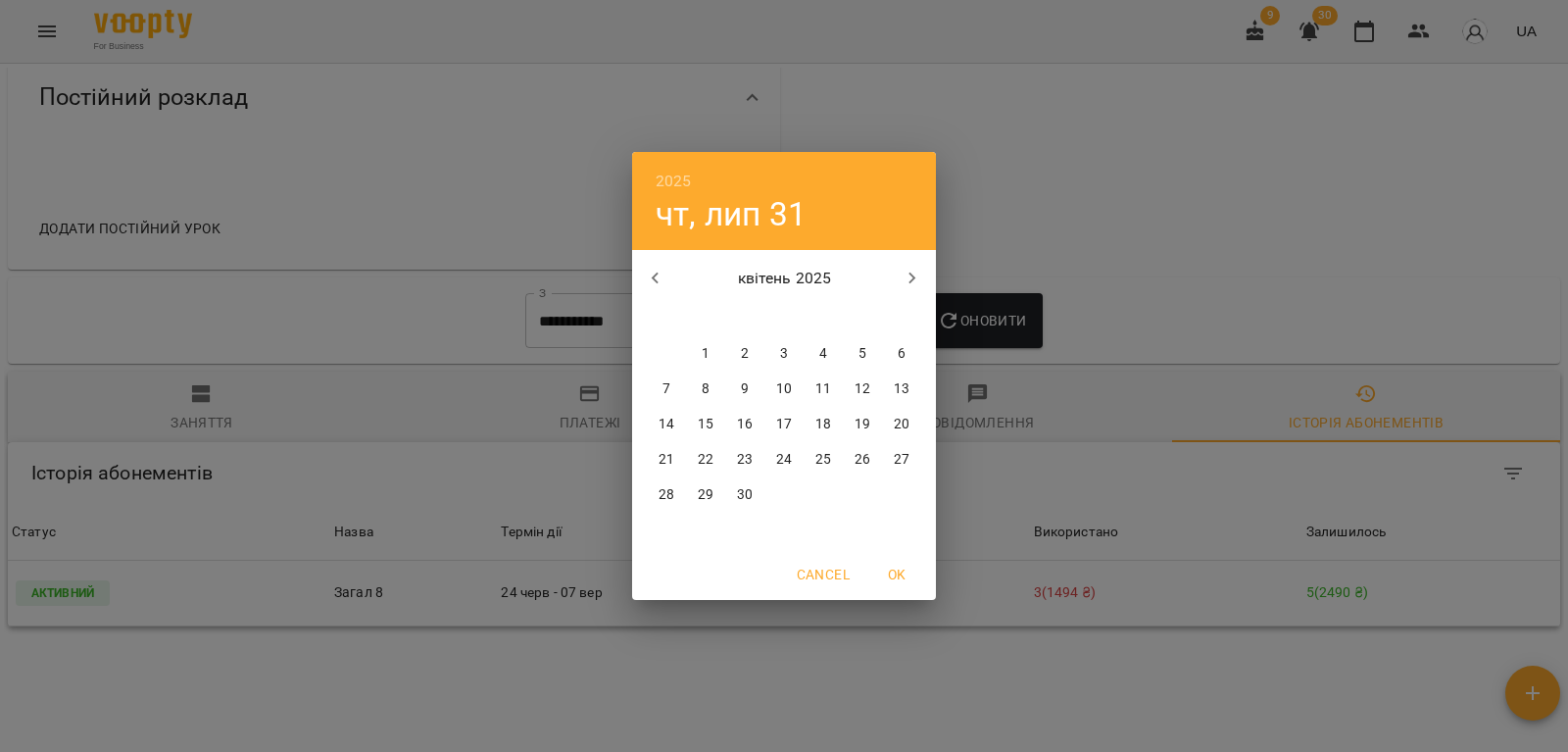 click on "9" at bounding box center [745, 389] 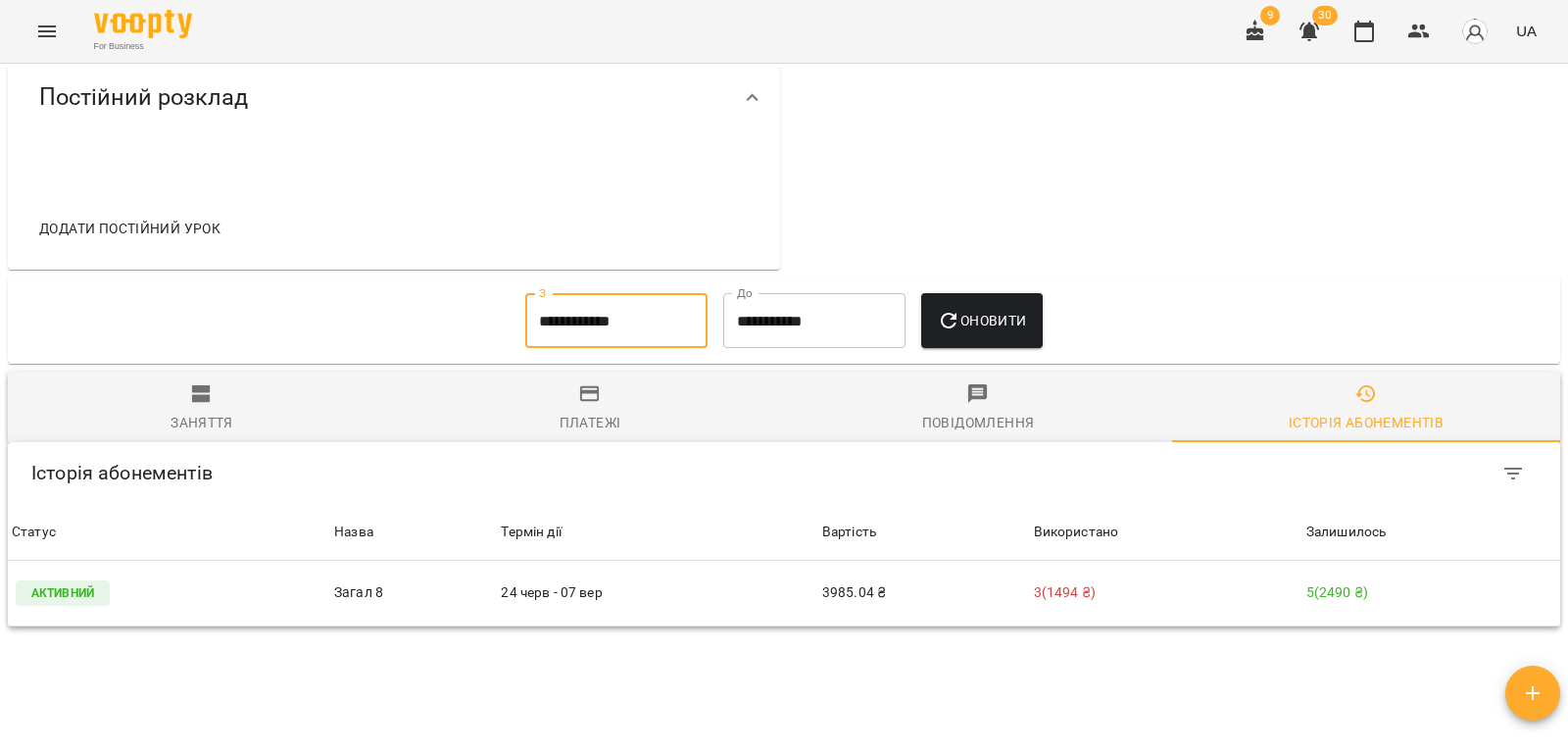 type on "**********" 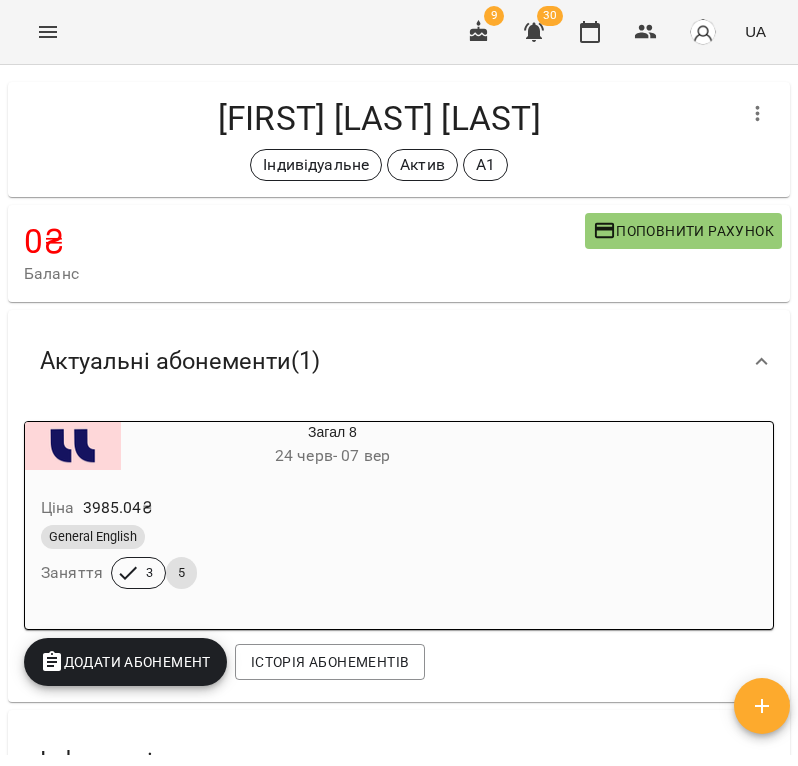 scroll, scrollTop: 0, scrollLeft: 0, axis: both 